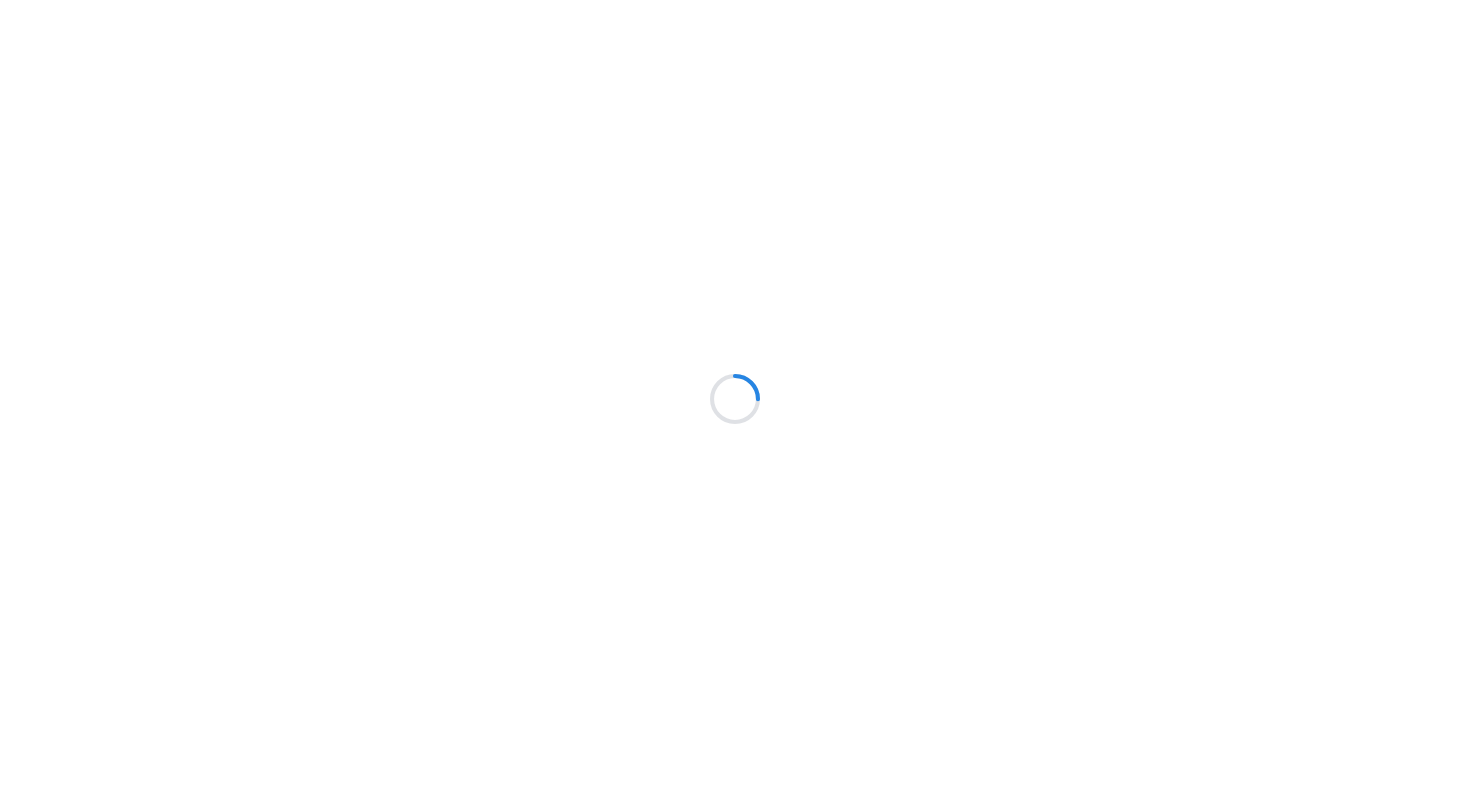 scroll, scrollTop: 0, scrollLeft: 0, axis: both 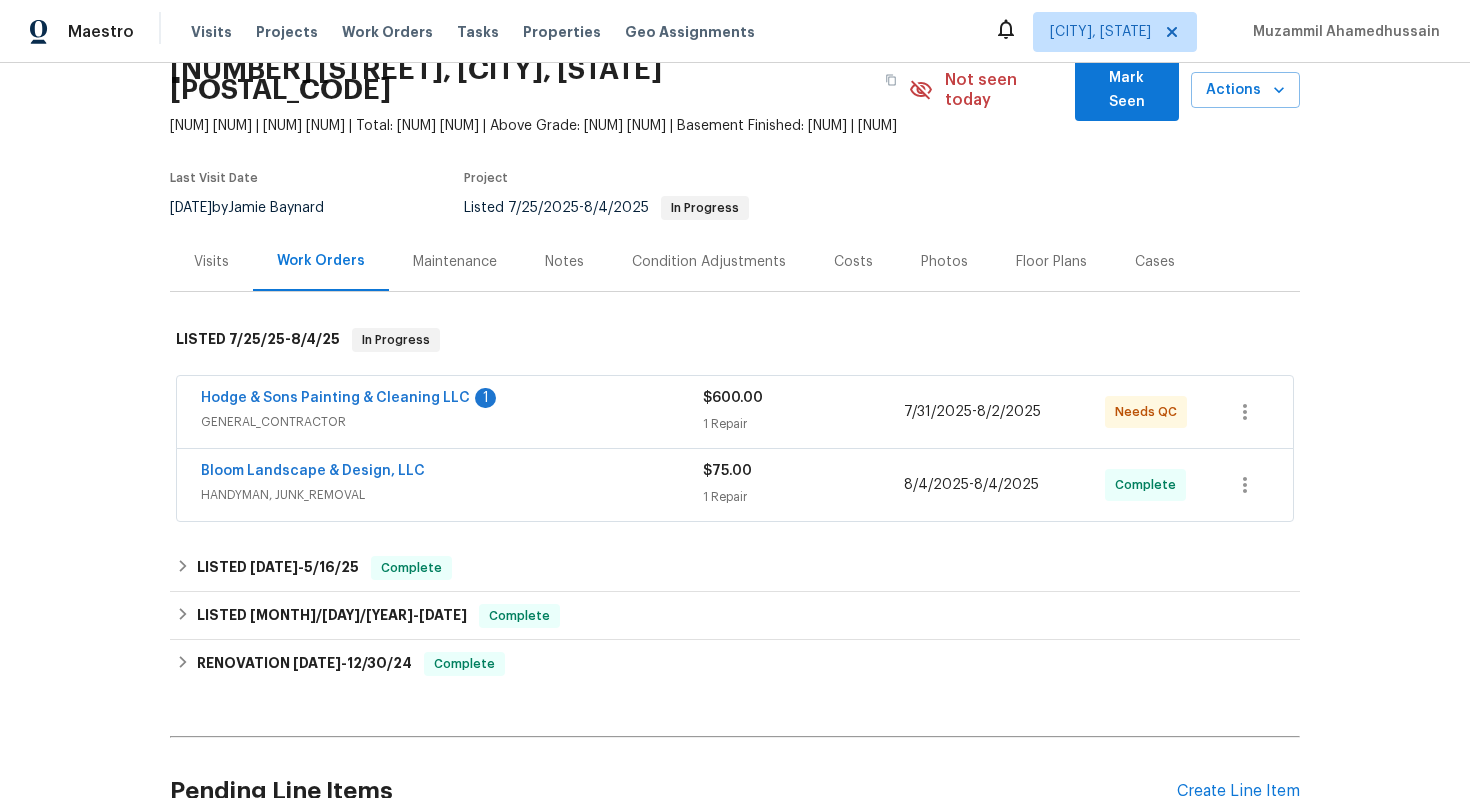 click on "Visits" at bounding box center (211, 262) 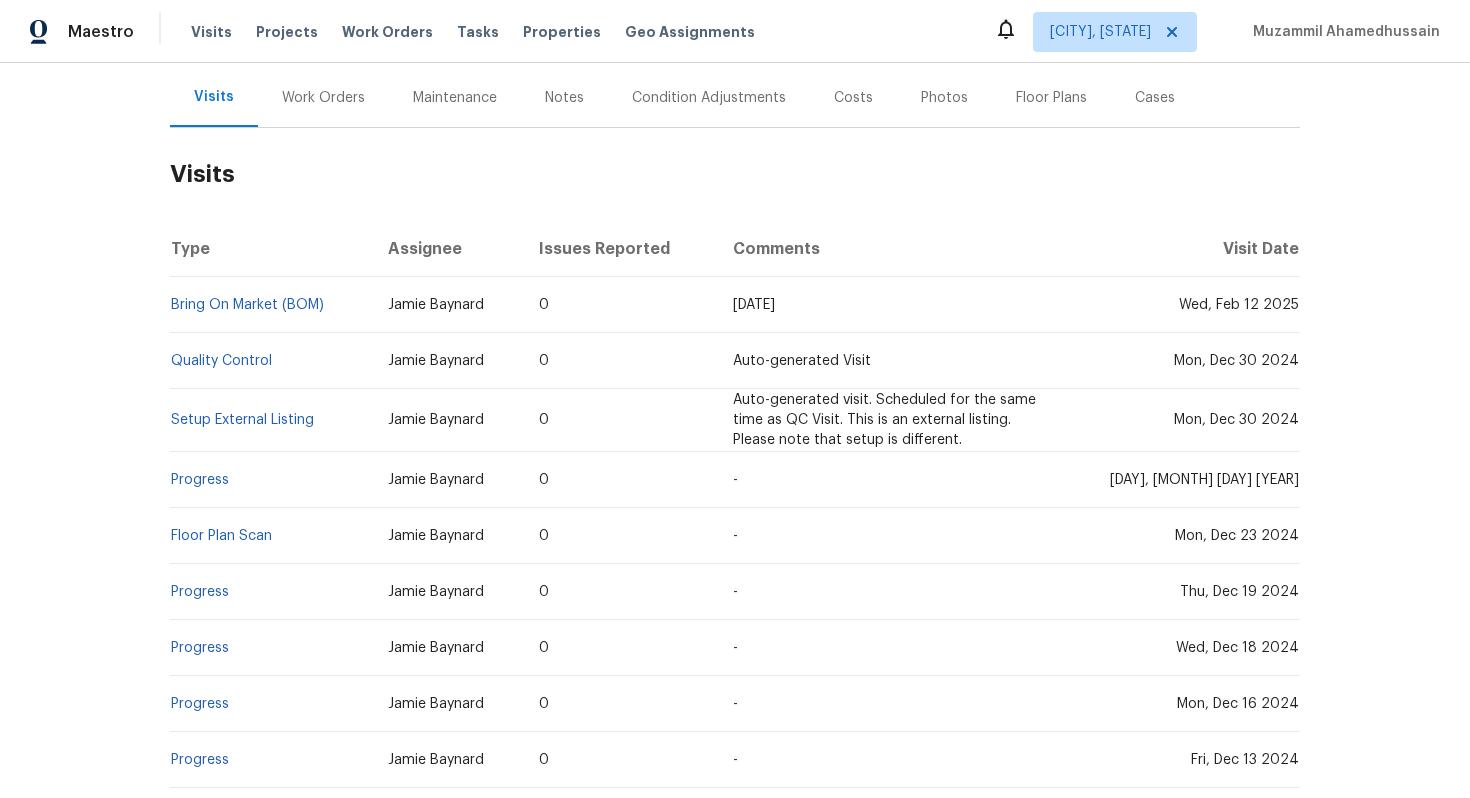 scroll, scrollTop: 41, scrollLeft: 0, axis: vertical 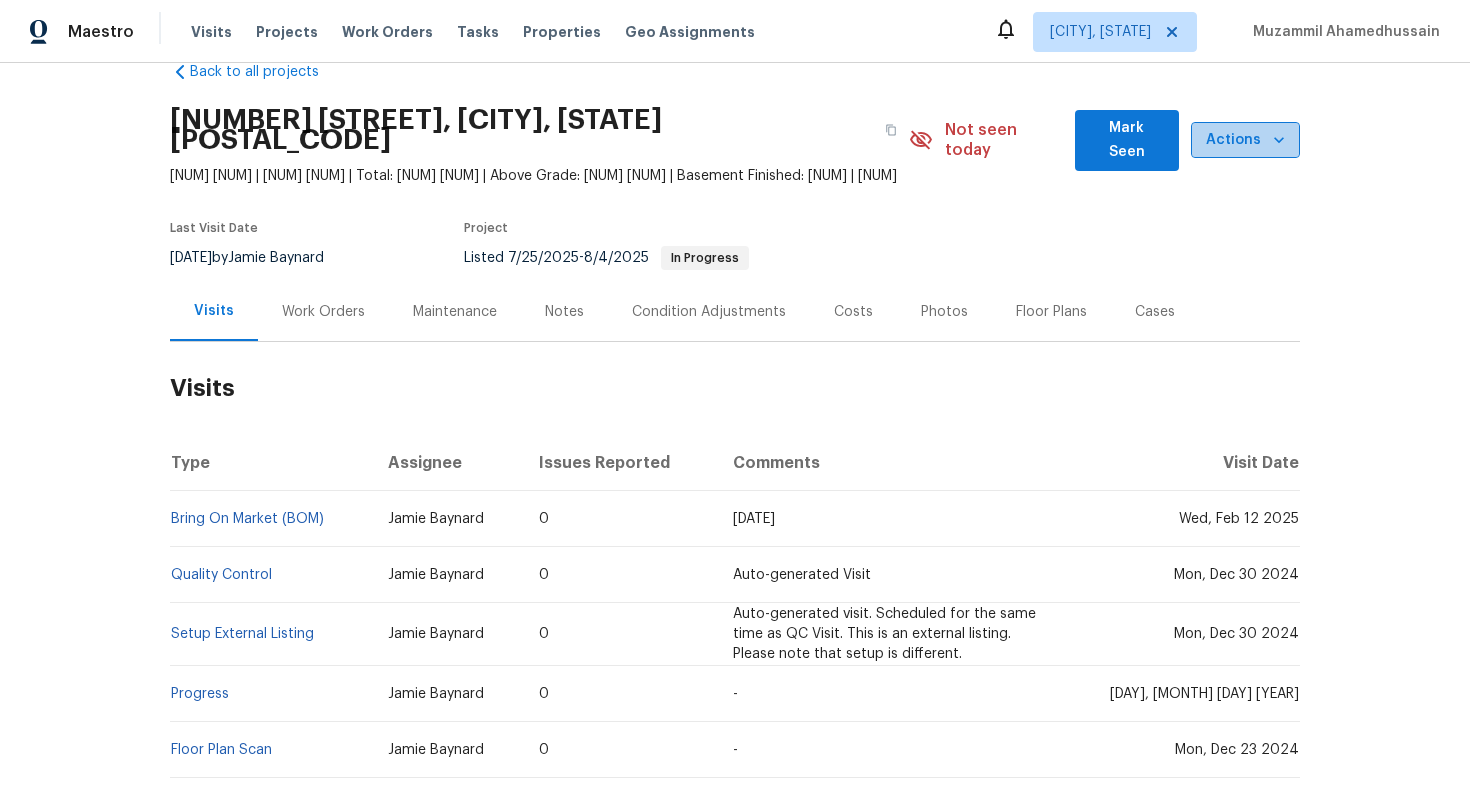 click 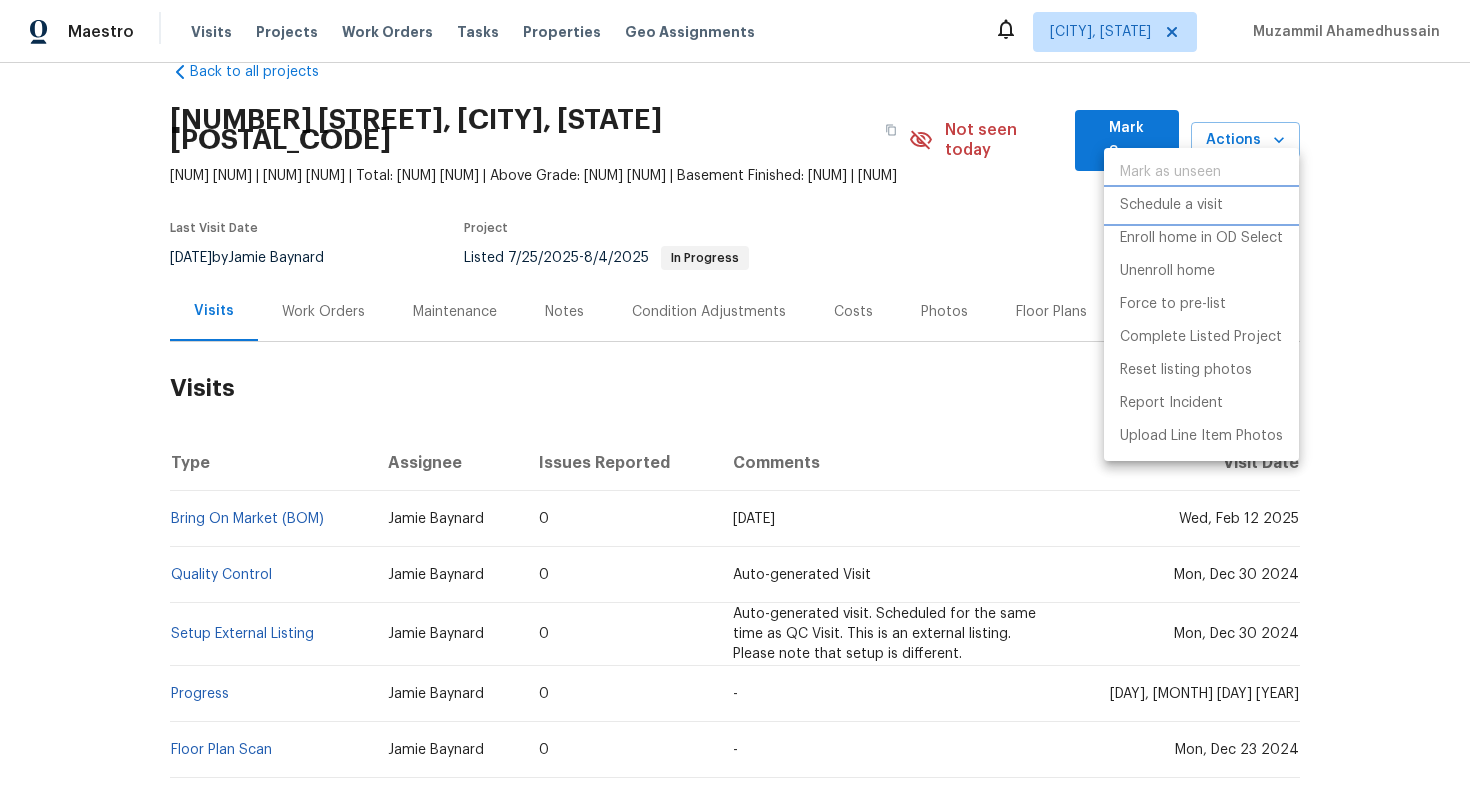 click on "Schedule a visit" at bounding box center [1171, 205] 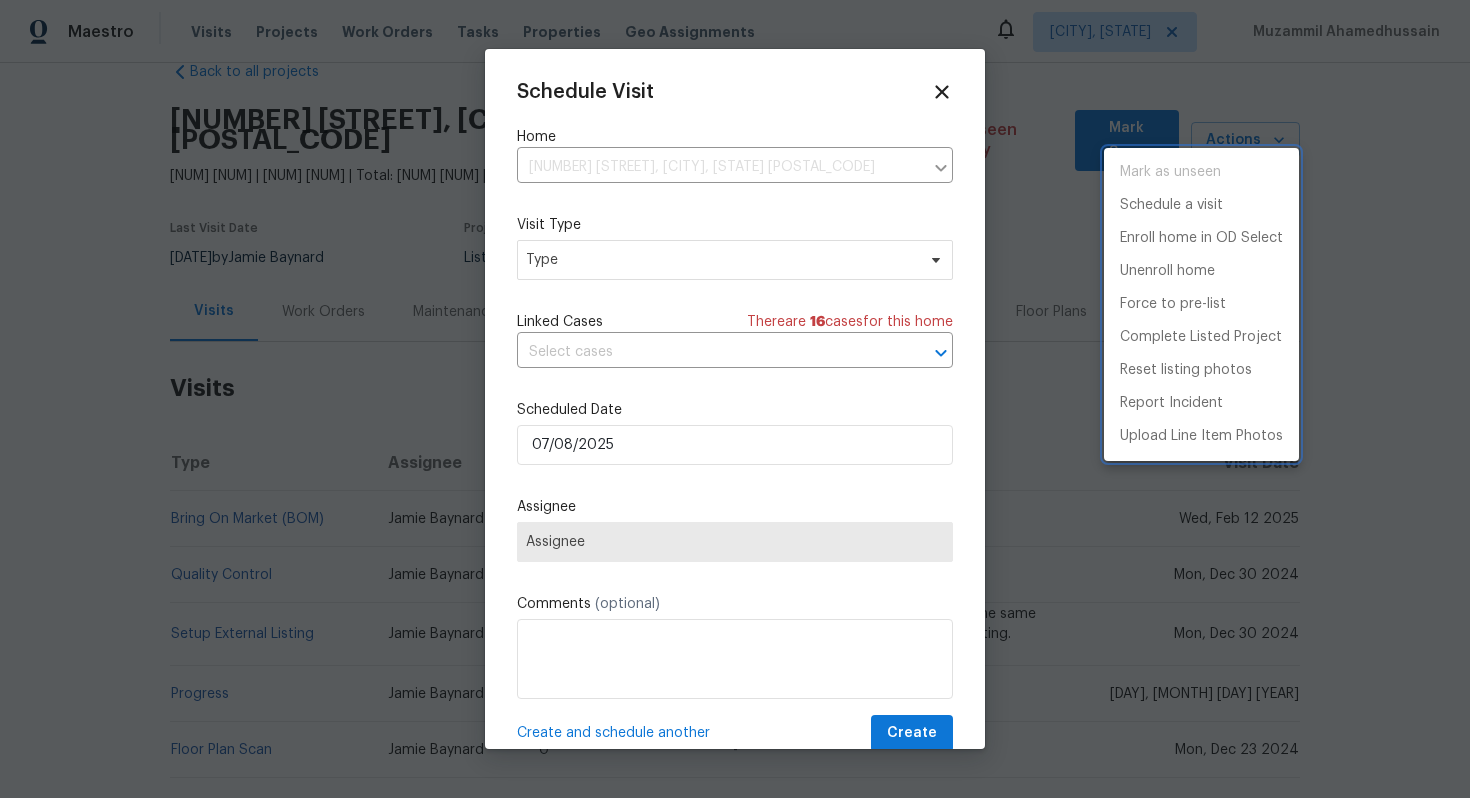 click at bounding box center (735, 399) 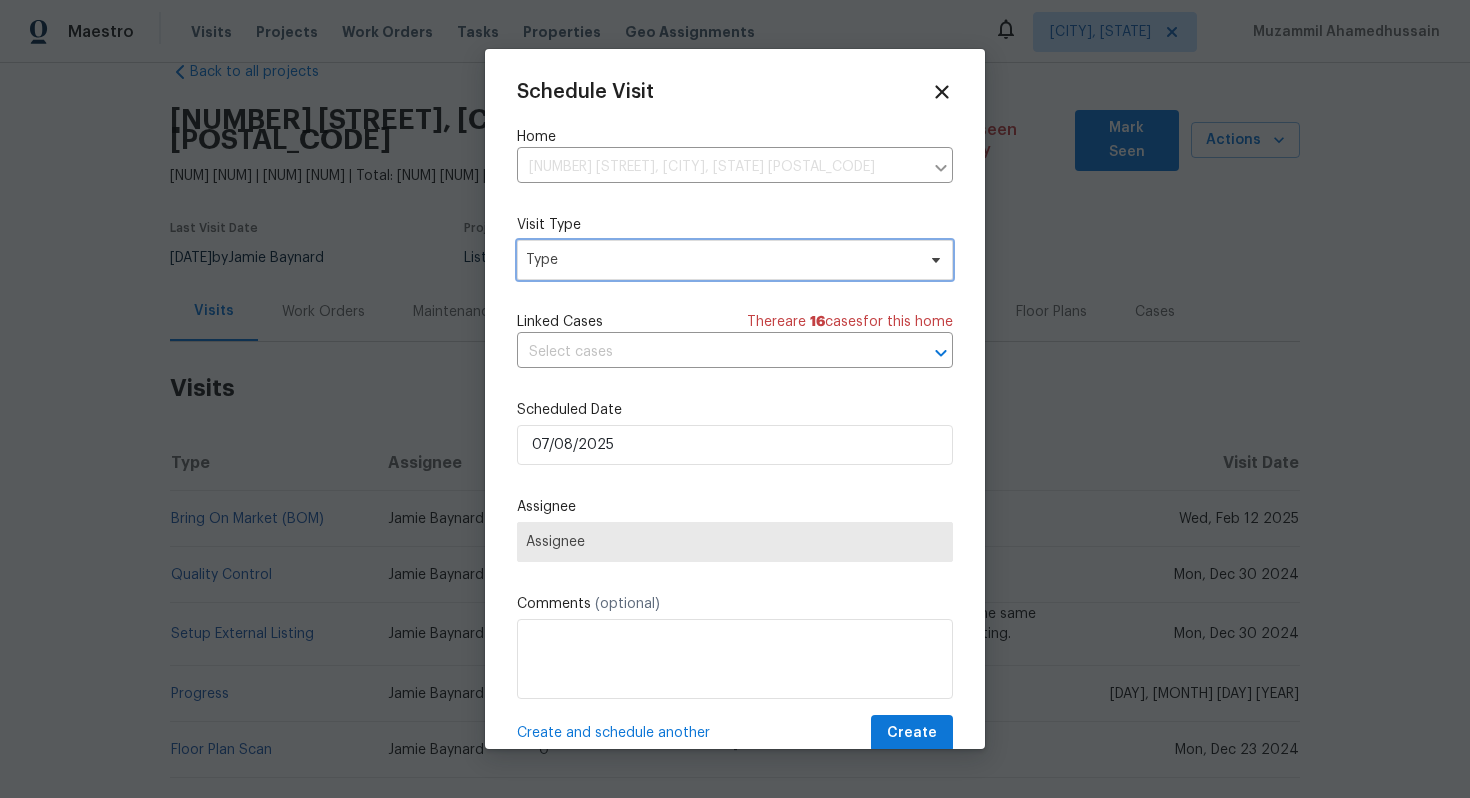 click on "Type" at bounding box center [720, 260] 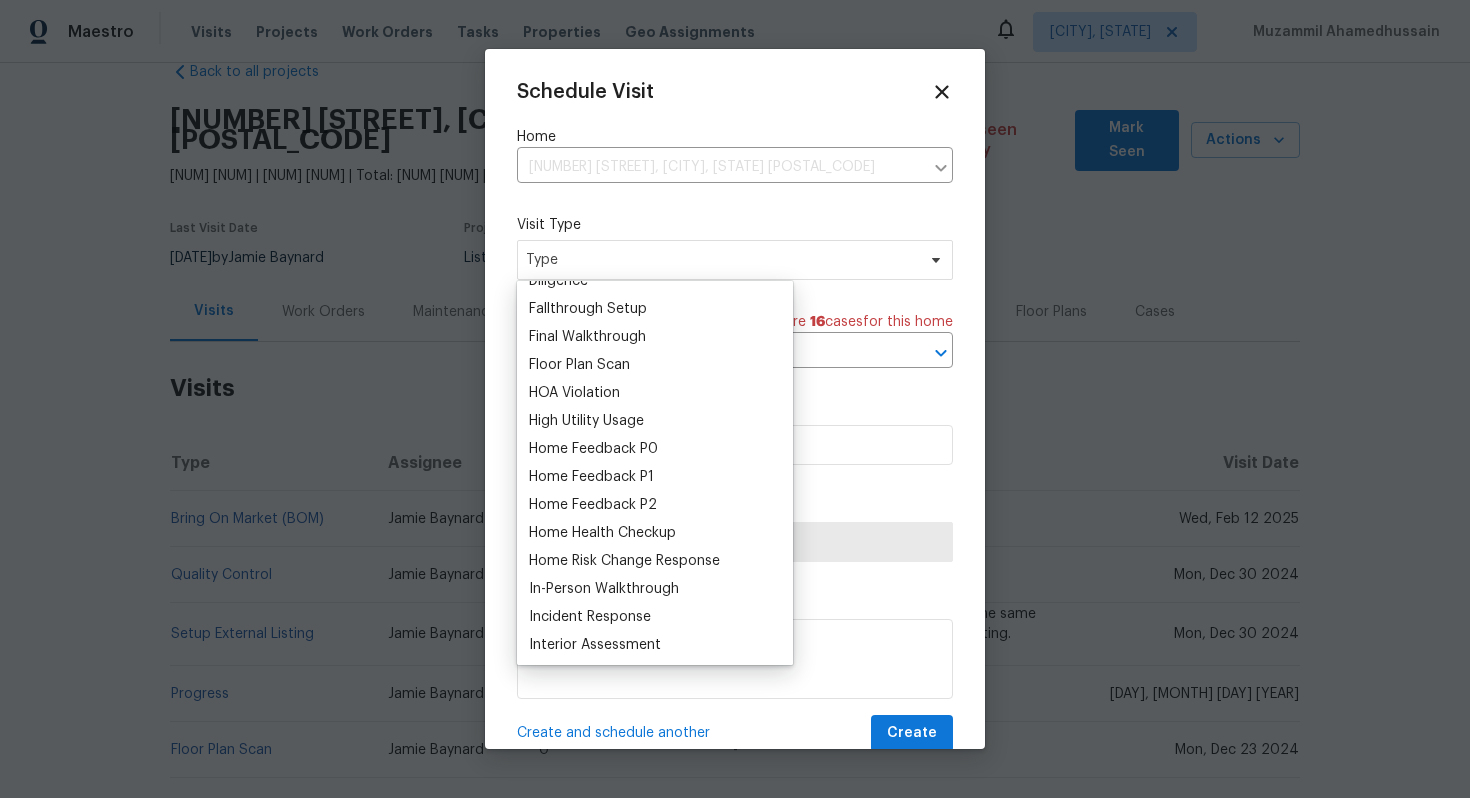 scroll, scrollTop: 479, scrollLeft: 0, axis: vertical 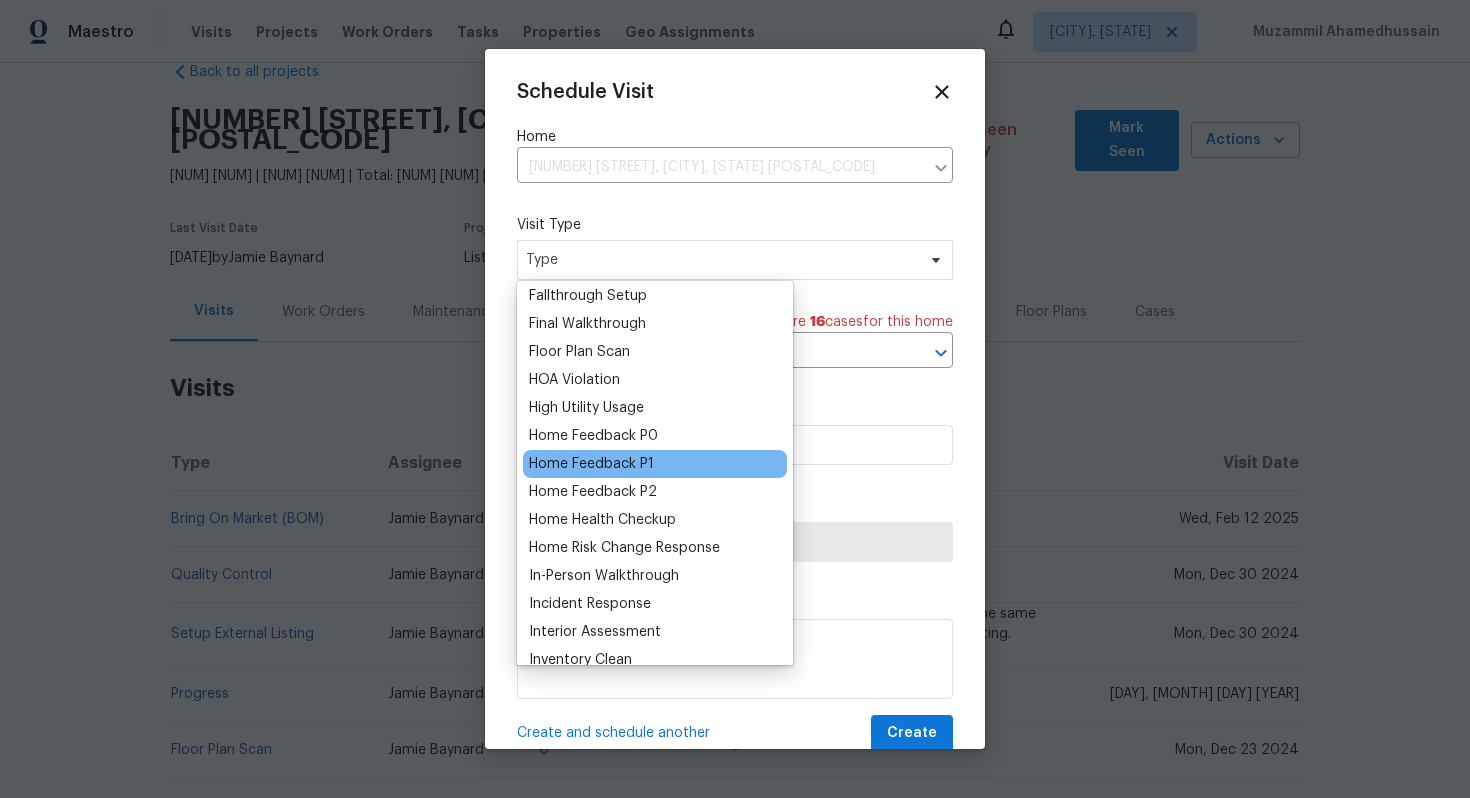 click on "Home Feedback P1" at bounding box center [591, 464] 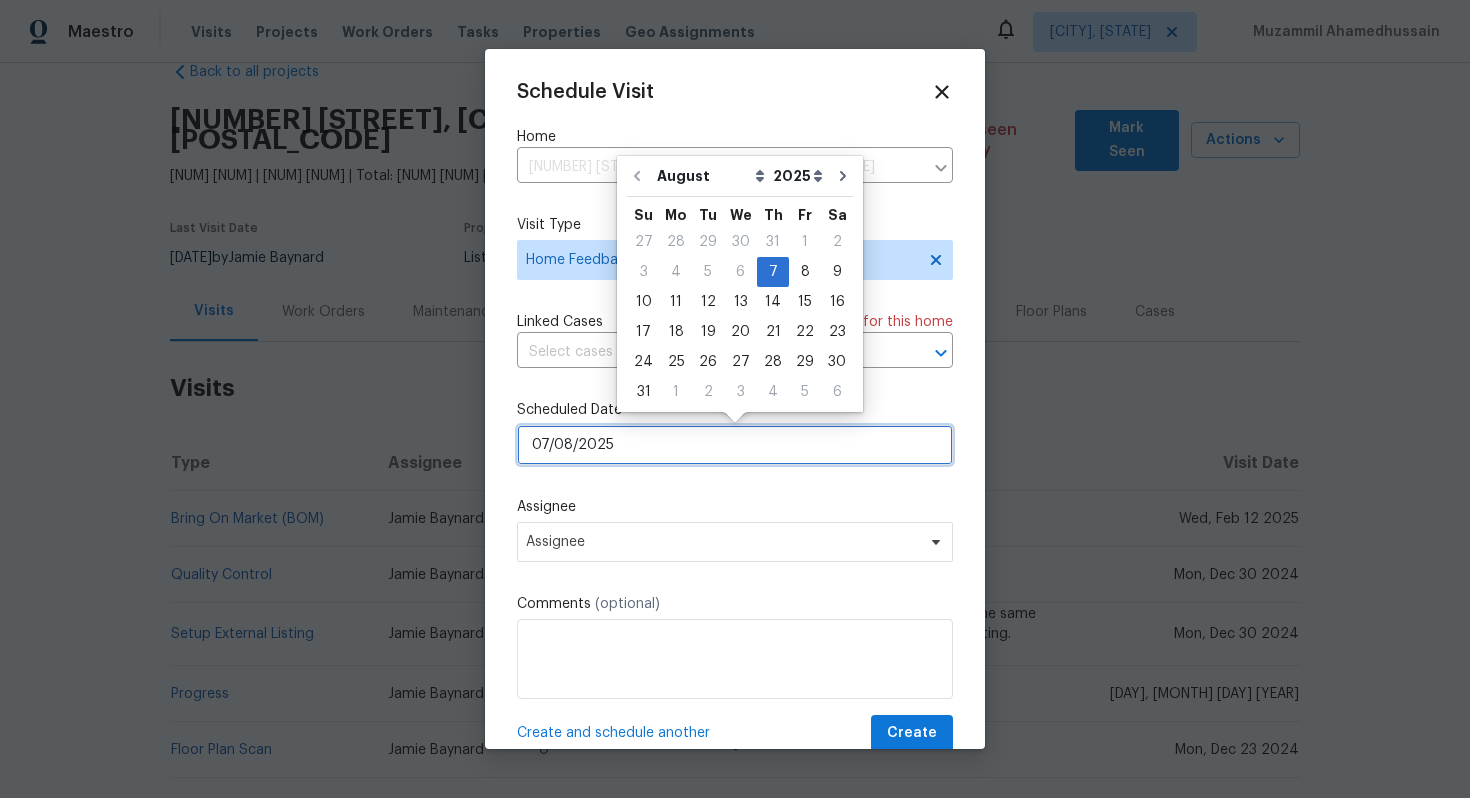 click on "07/08/2025" at bounding box center [735, 445] 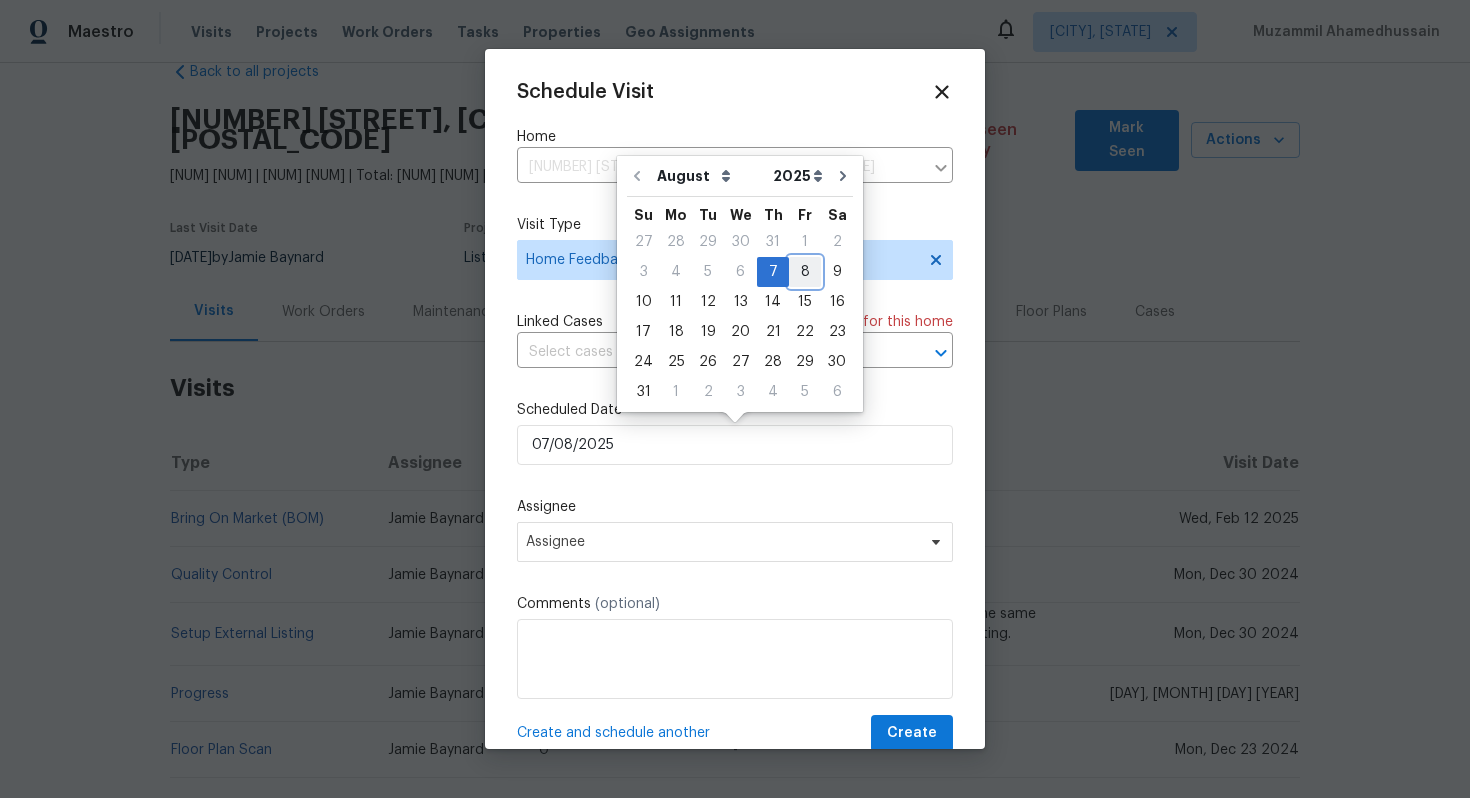 click on "8" at bounding box center [805, 272] 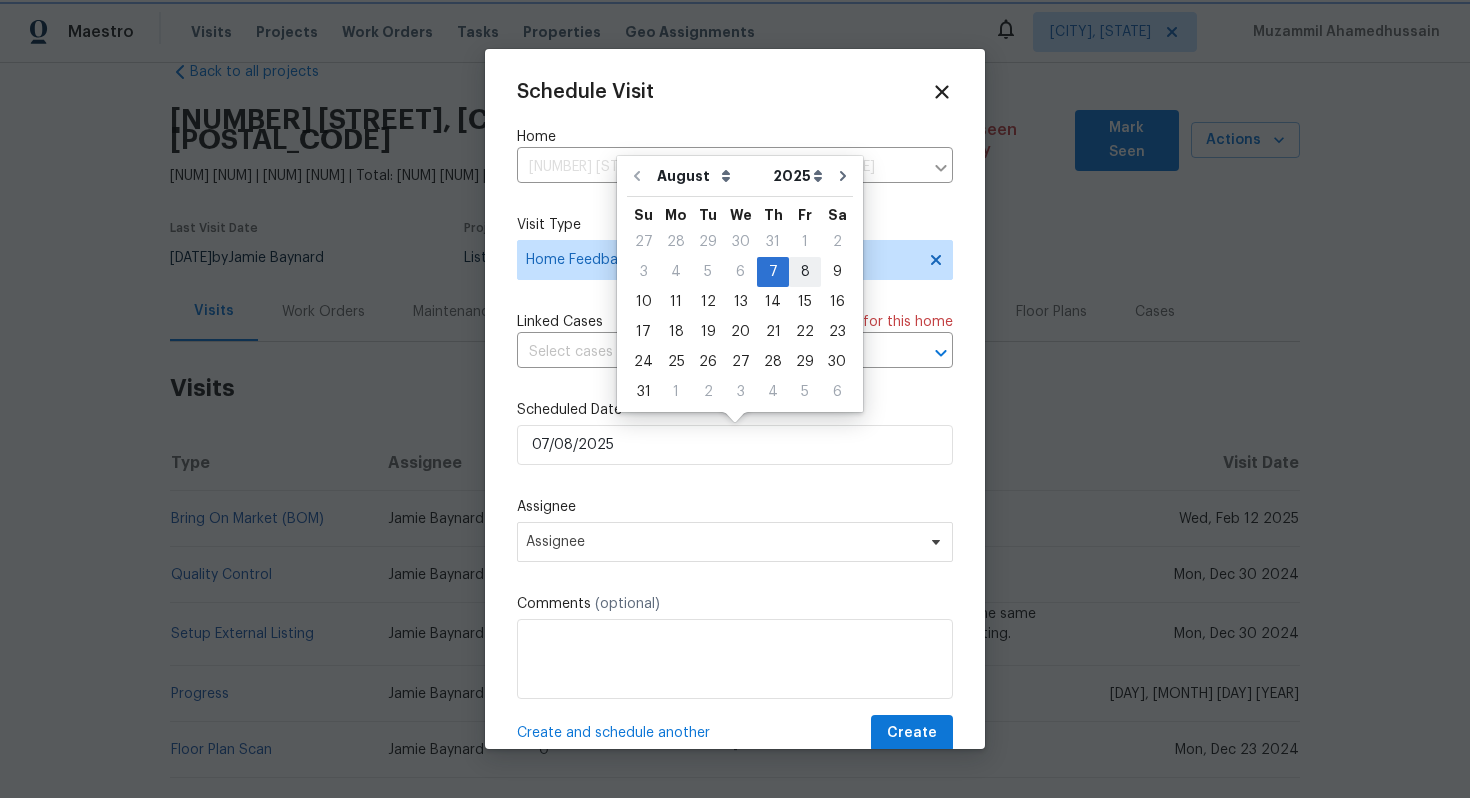 type on "08/08/2025" 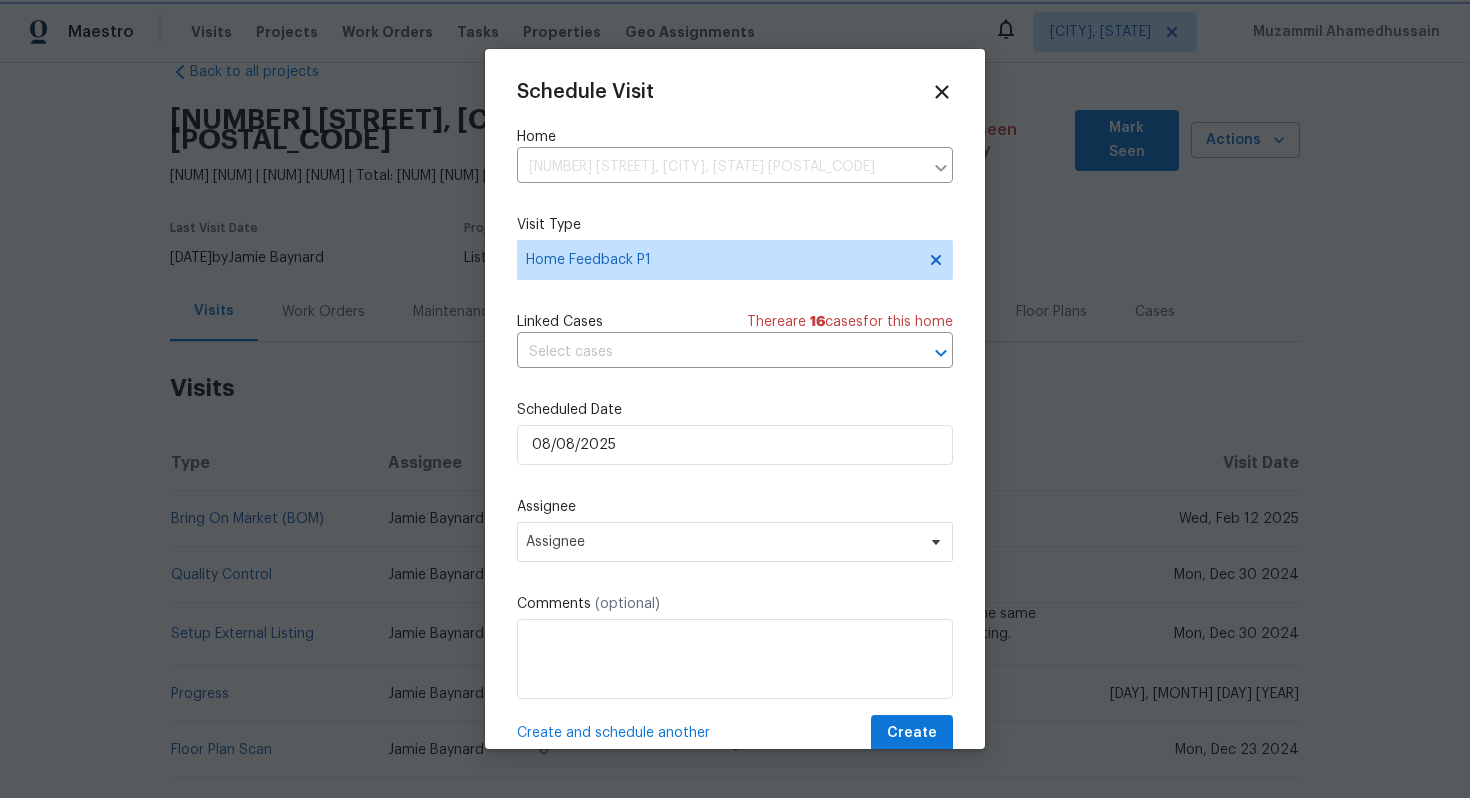 scroll, scrollTop: 36, scrollLeft: 0, axis: vertical 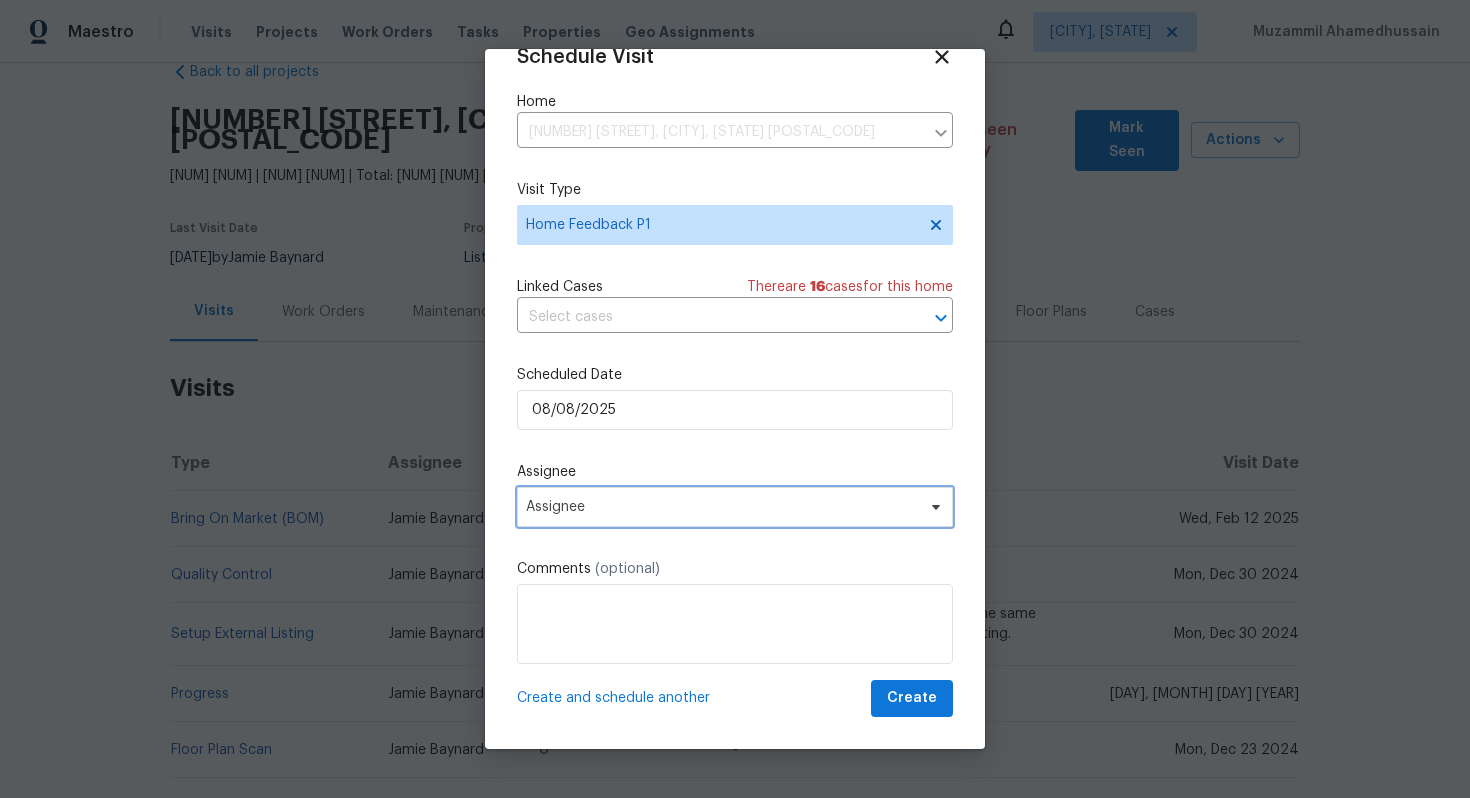click on "Assignee" at bounding box center [735, 507] 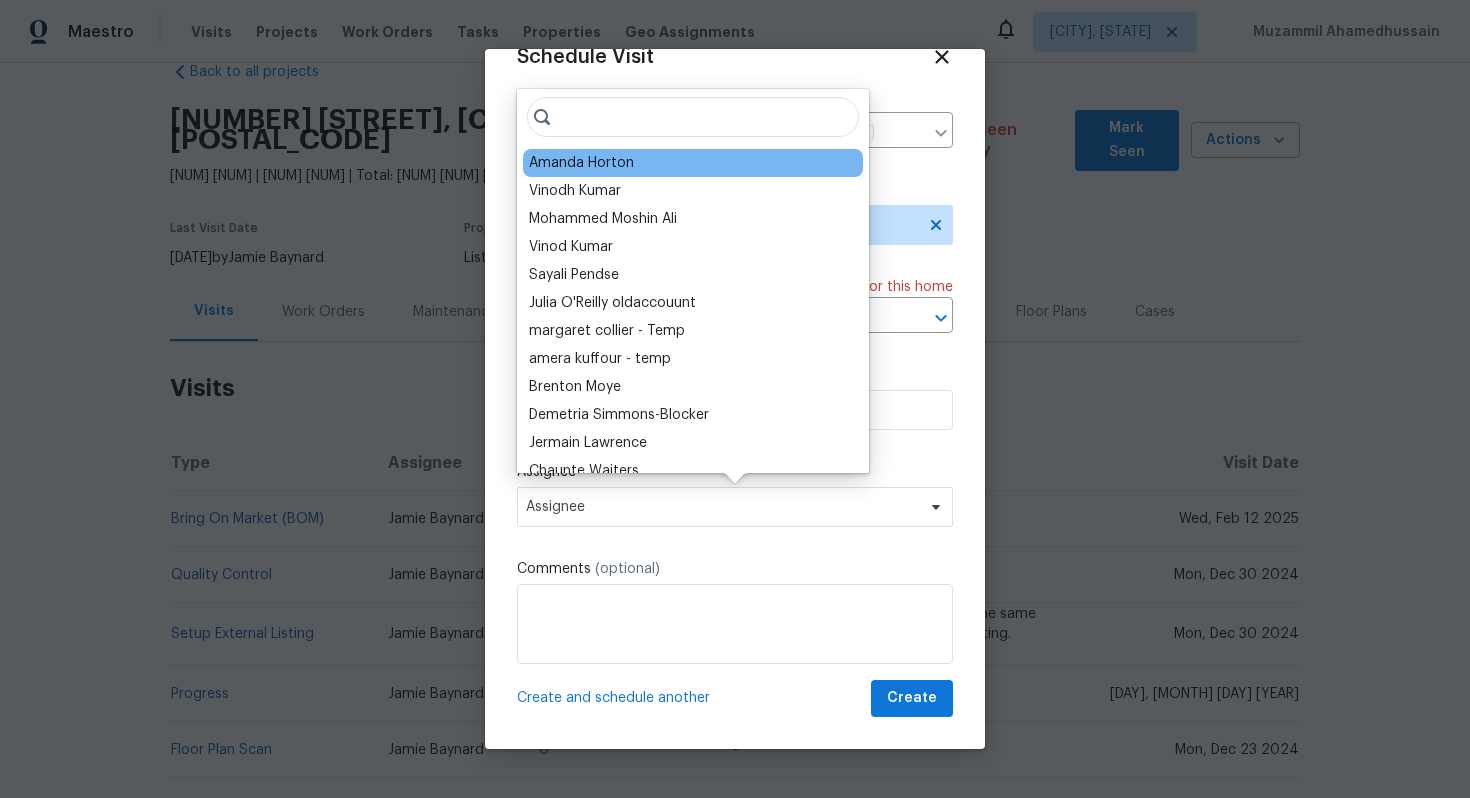click on "Amanda Horton" at bounding box center (581, 163) 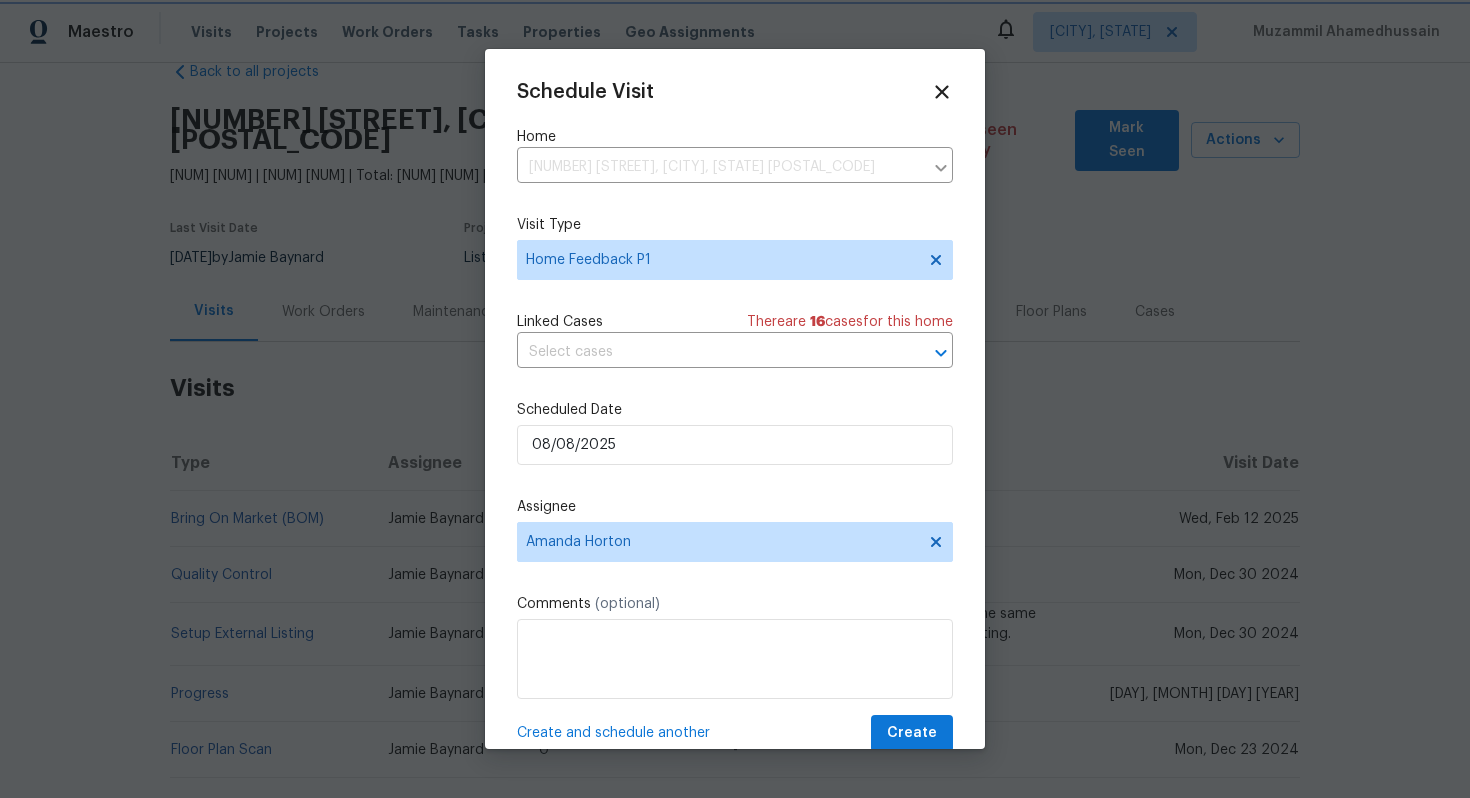 scroll, scrollTop: 36, scrollLeft: 0, axis: vertical 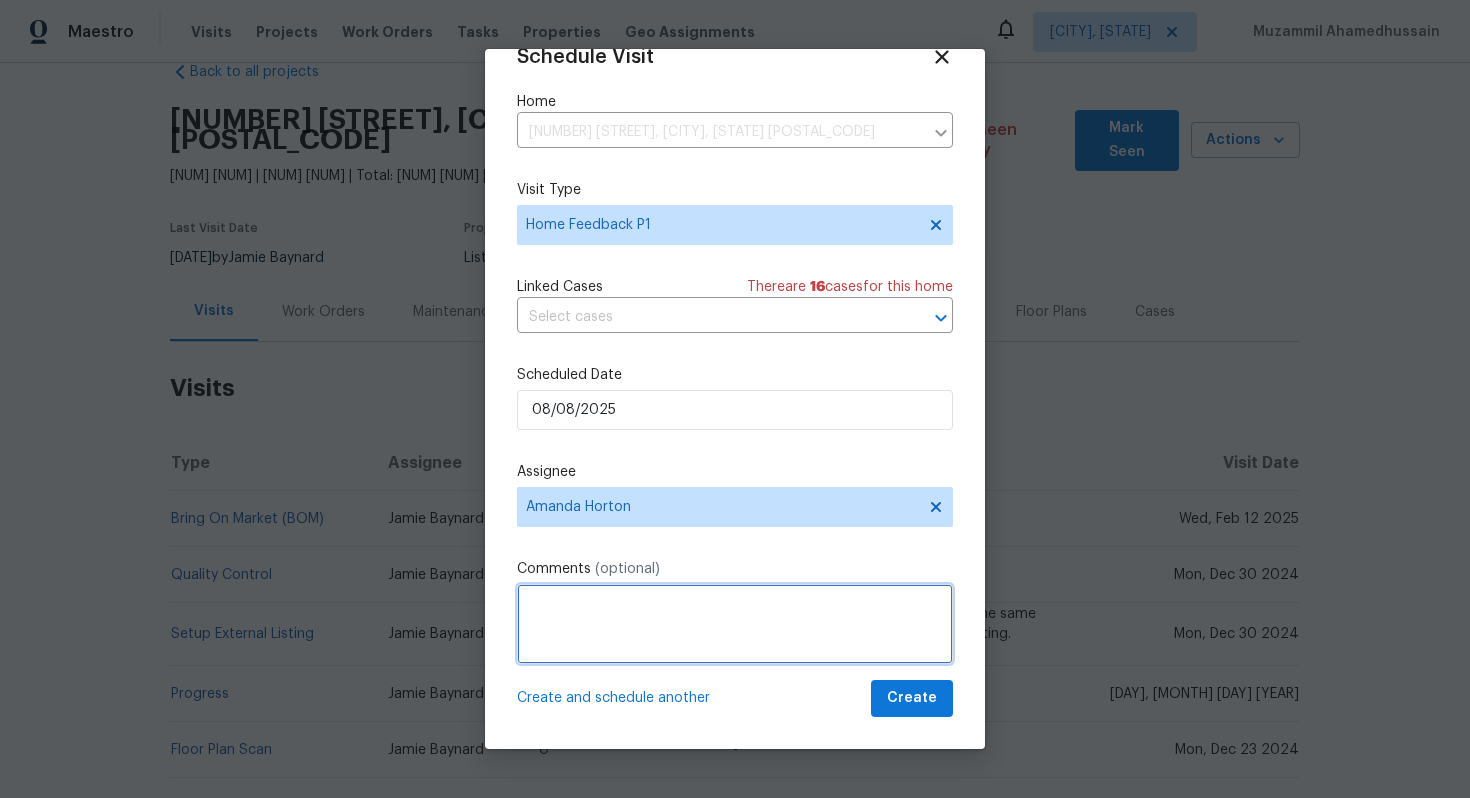 click at bounding box center (735, 624) 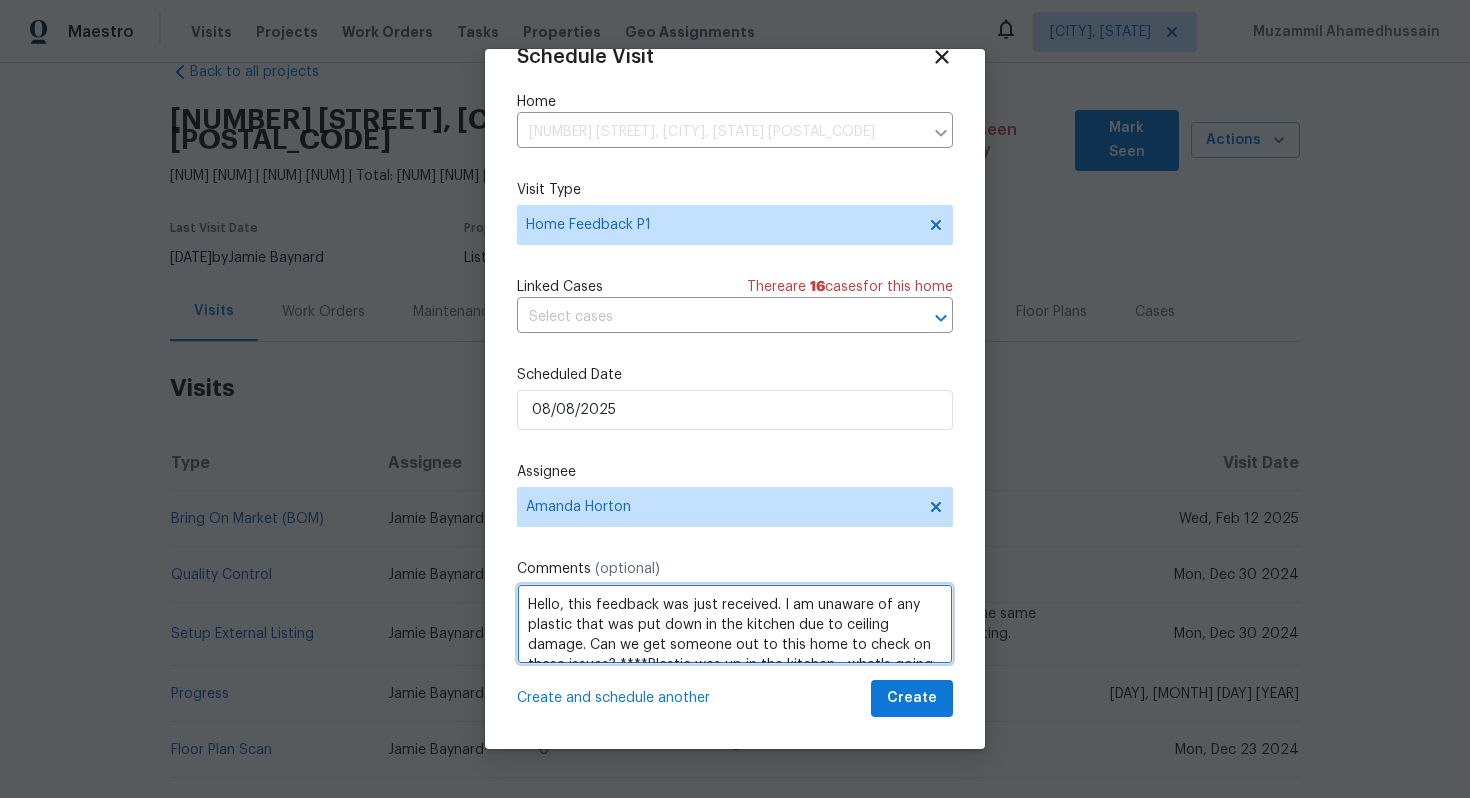scroll, scrollTop: 89, scrollLeft: 0, axis: vertical 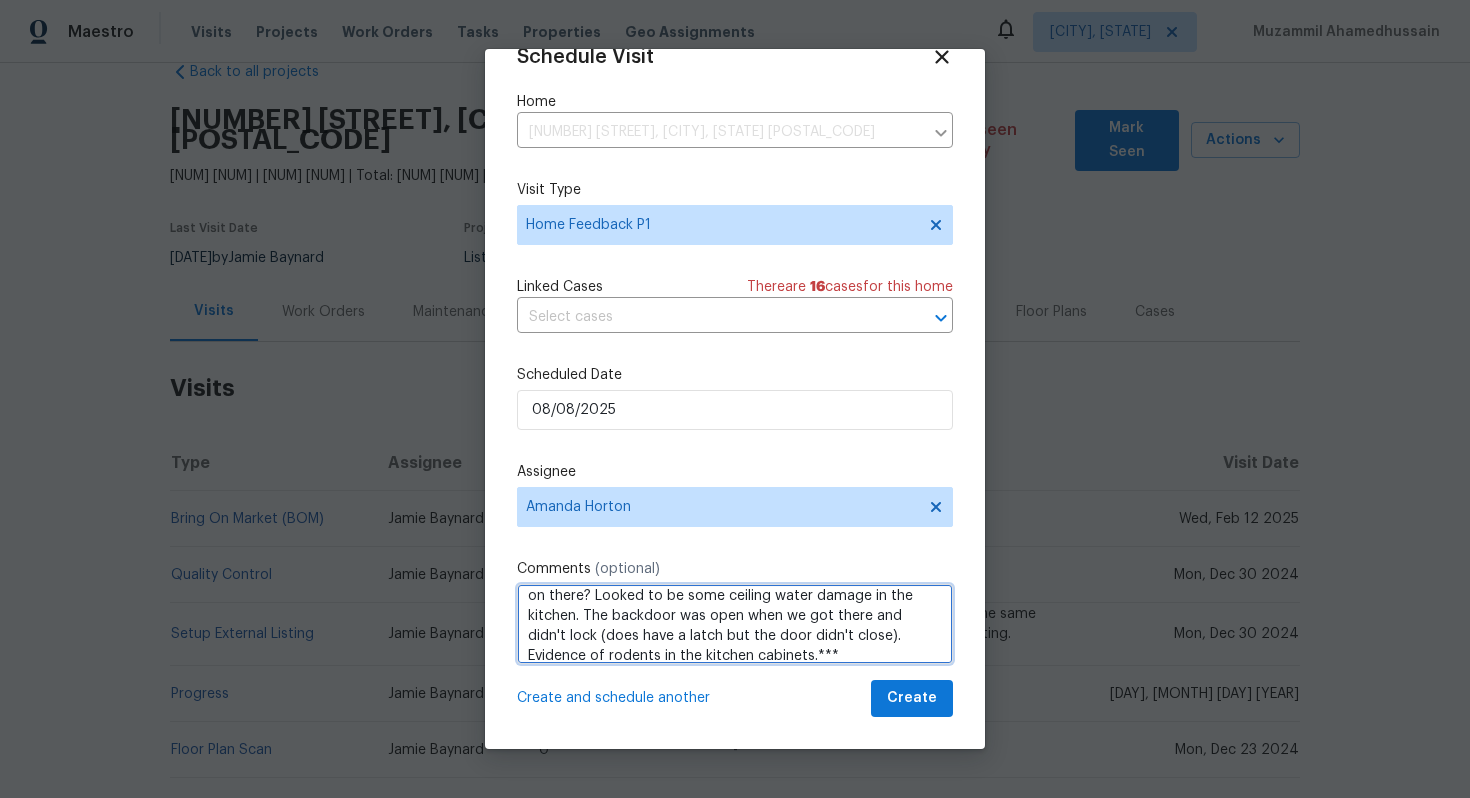 type on "Hello, this feedback was just received. I am unaware of any plastic that was put down in the kitchen due to ceiling damage. Can we get someone out to this home to check on these issues? ****Plastic was up in the kitchen - what's going on there? Looked to be some ceiling water damage in the kitchen. The backdoor was open when we got there and didn't lock (does have a latch but the door didn't close). Evidence of rodents in the kitchen cabinets.***" 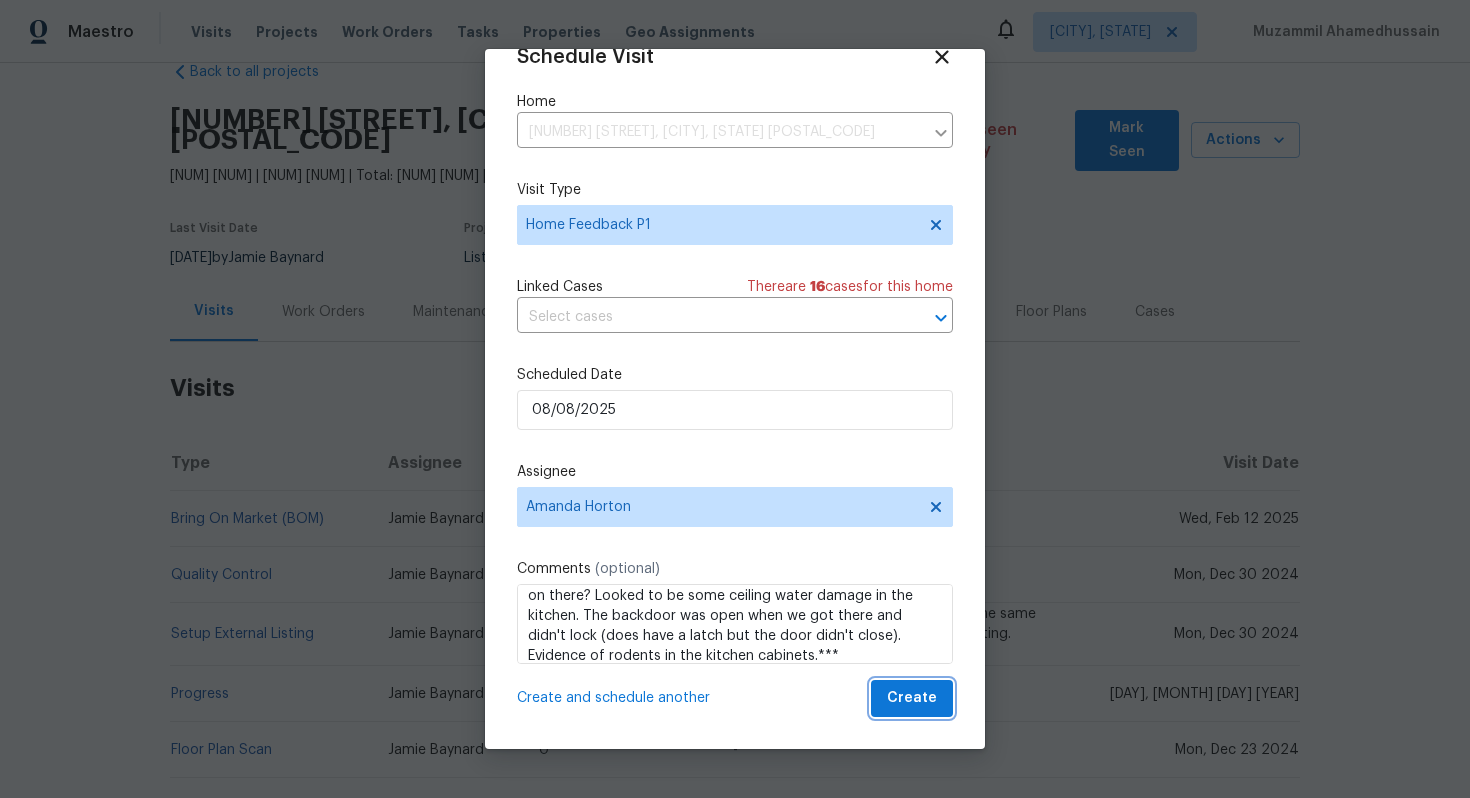 click on "Create" at bounding box center [912, 698] 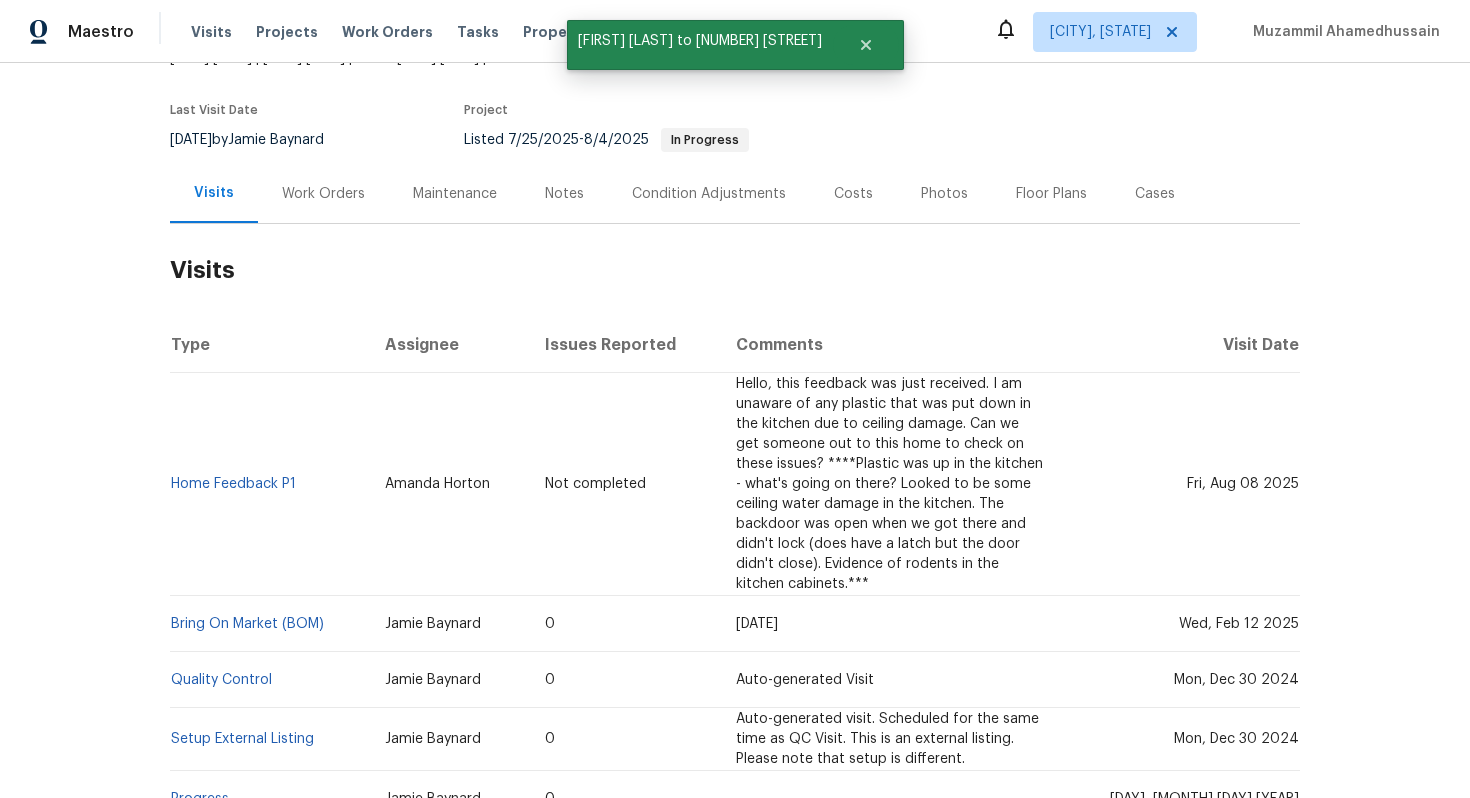 scroll, scrollTop: 164, scrollLeft: 0, axis: vertical 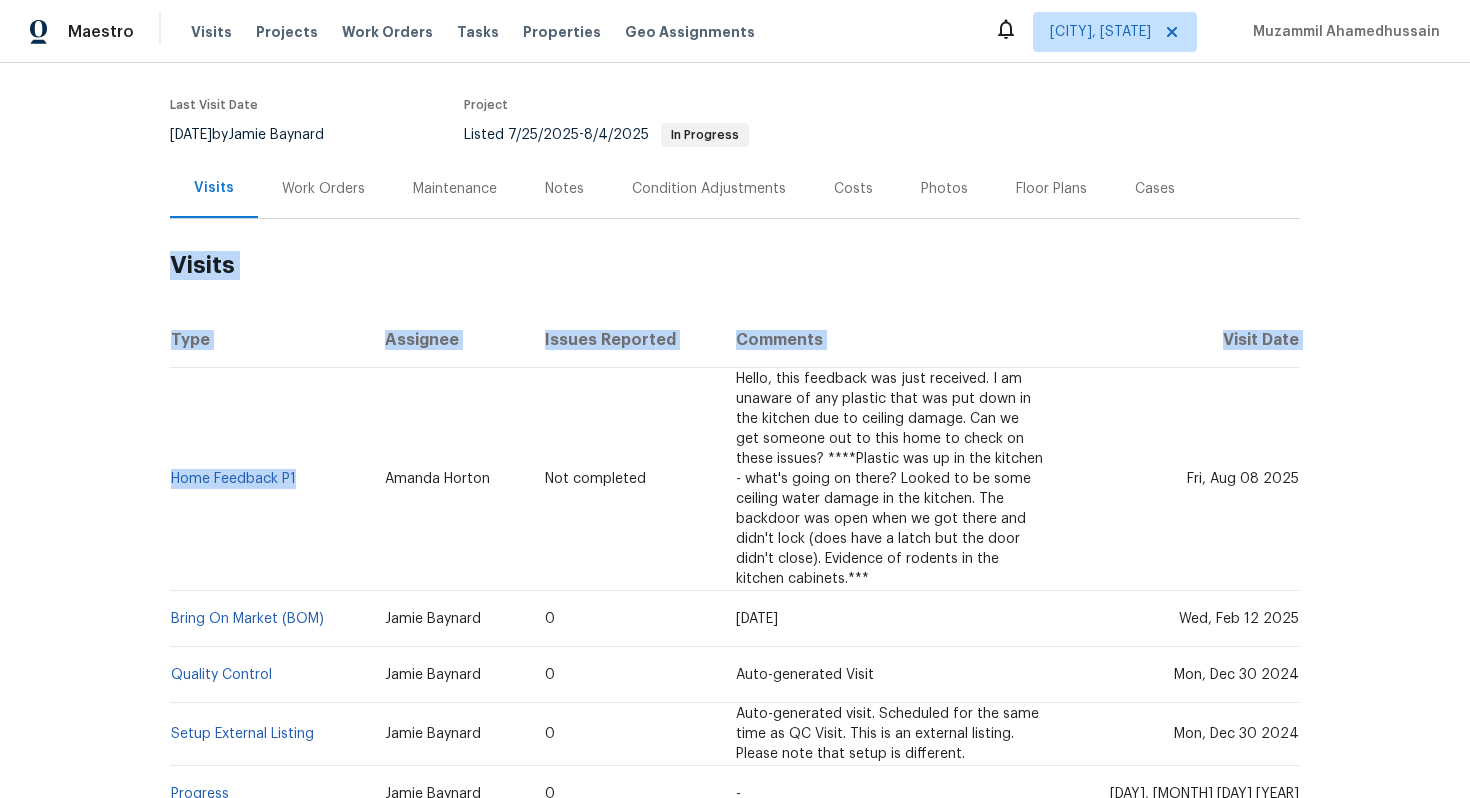 drag, startPoint x: 314, startPoint y: 450, endPoint x: 164, endPoint y: 478, distance: 152.59096 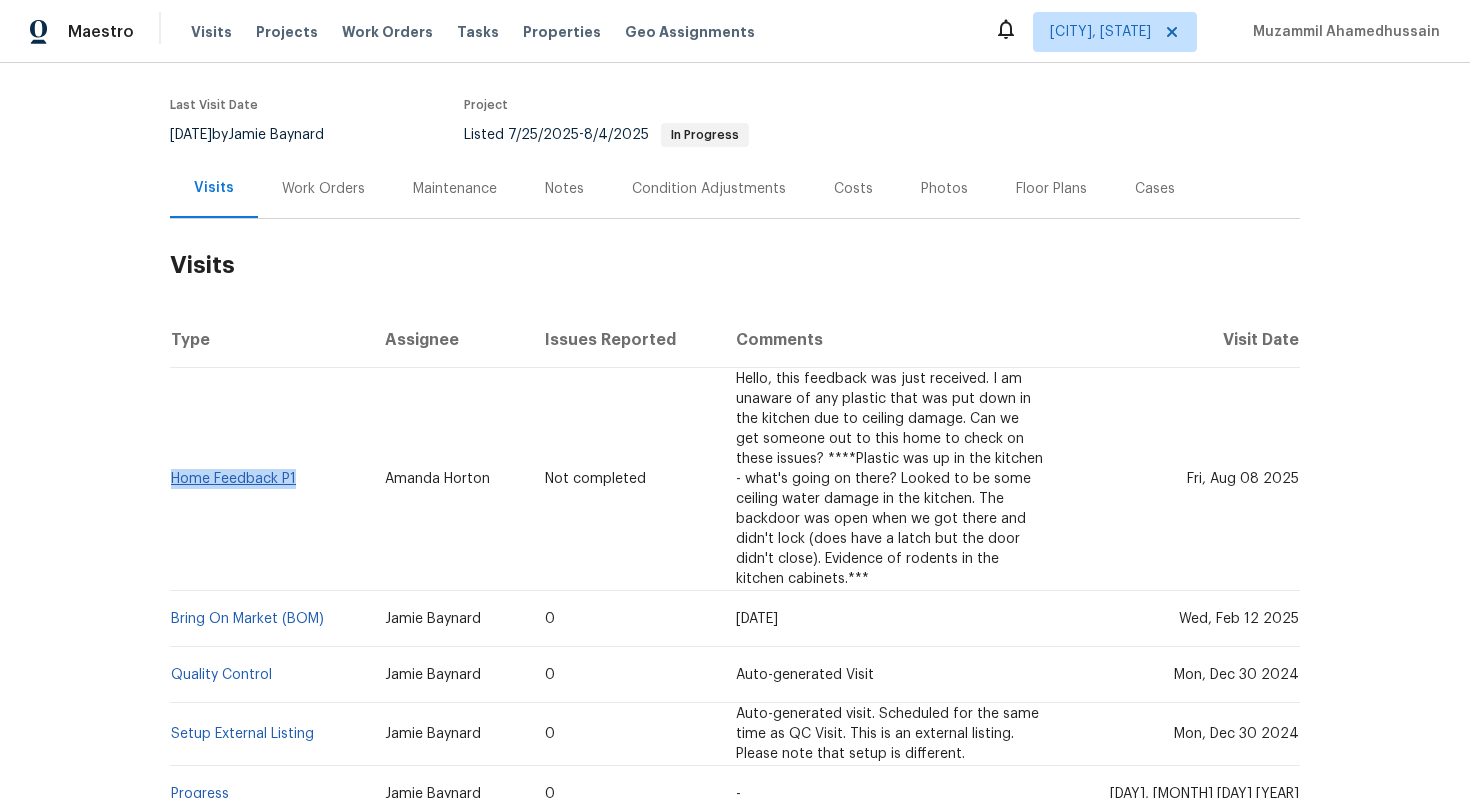 drag, startPoint x: 319, startPoint y: 449, endPoint x: 173, endPoint y: 465, distance: 146.8741 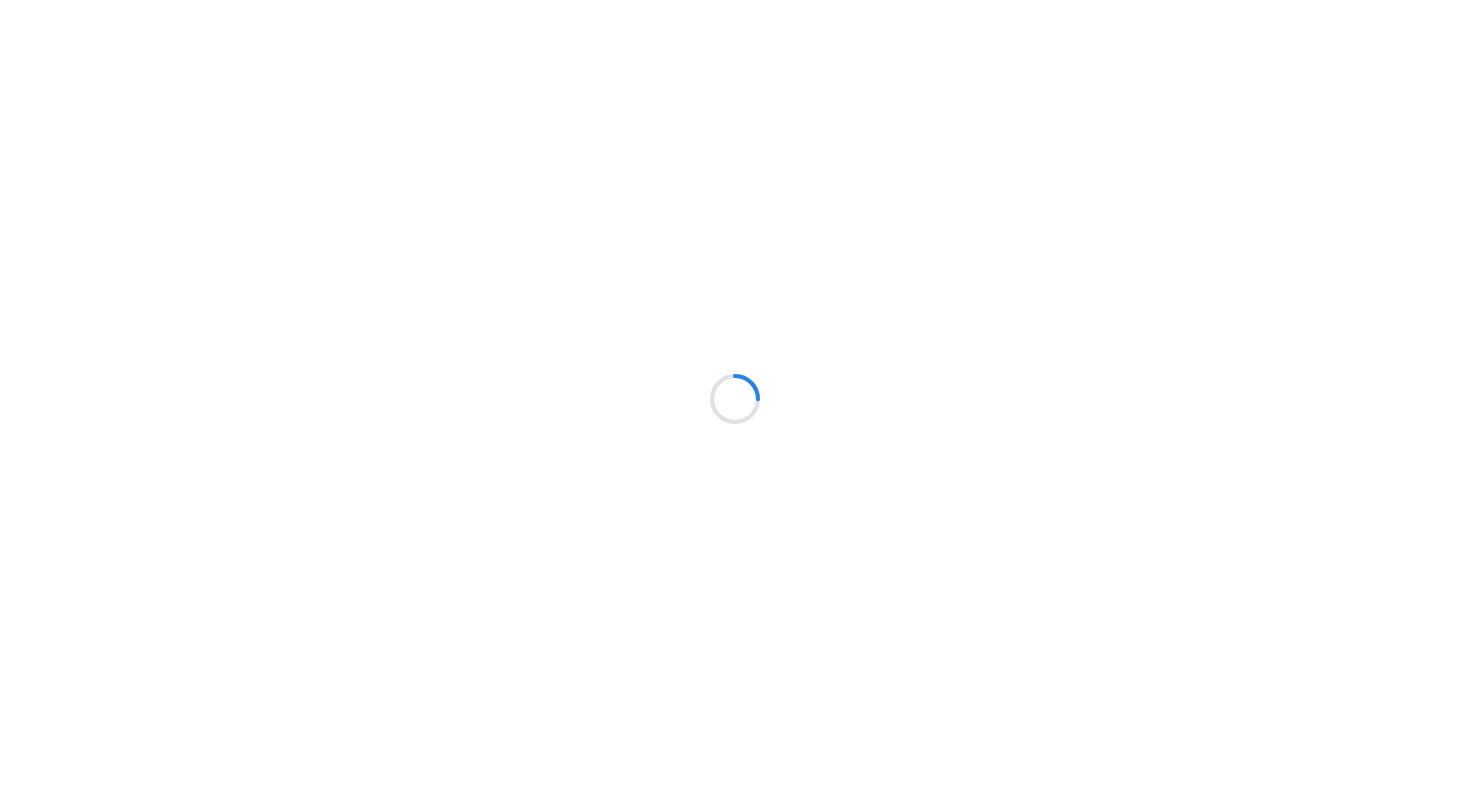 scroll, scrollTop: 0, scrollLeft: 0, axis: both 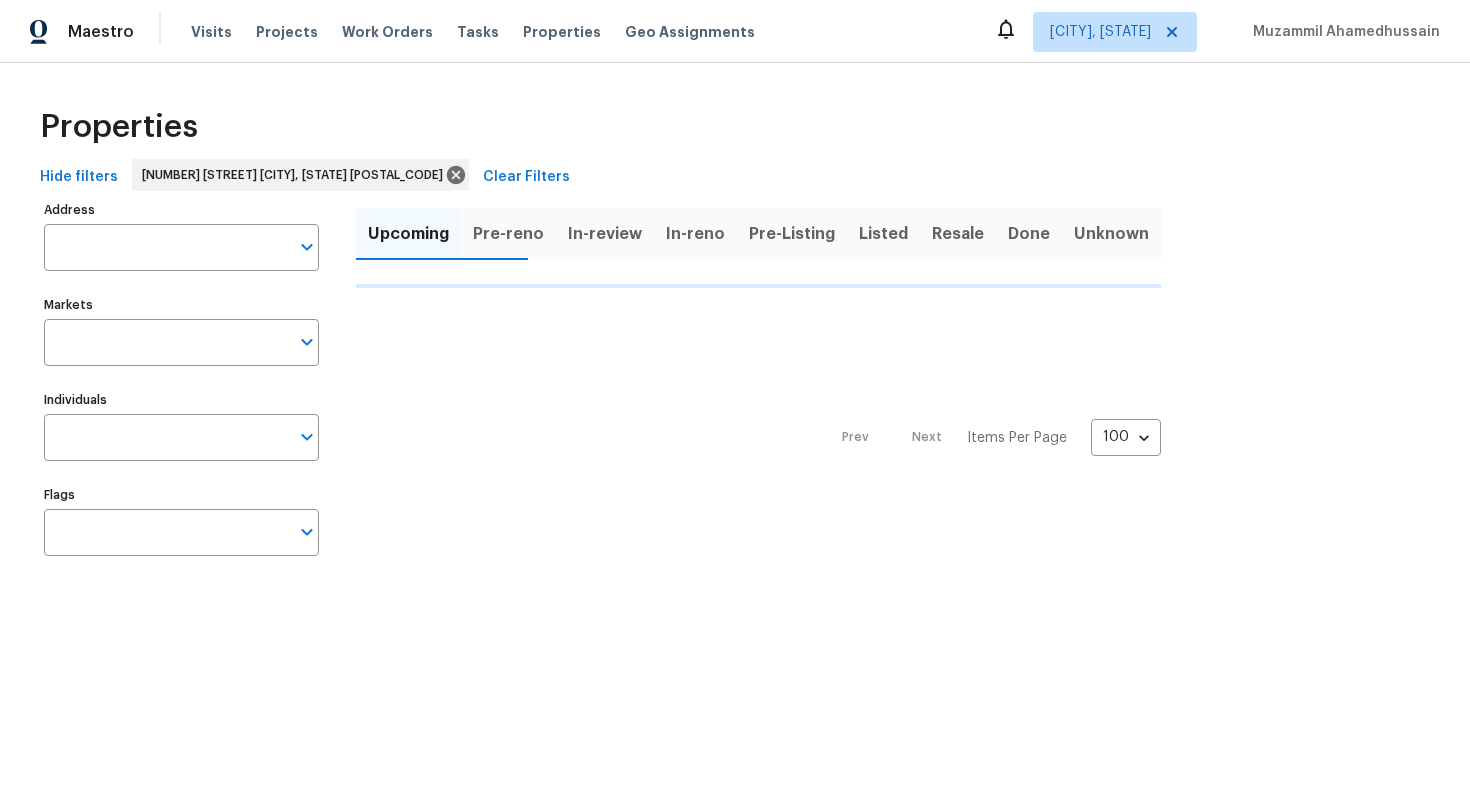 type on "[NUMBER] [STREET] [CITY], [STATE] [POSTAL_CODE]" 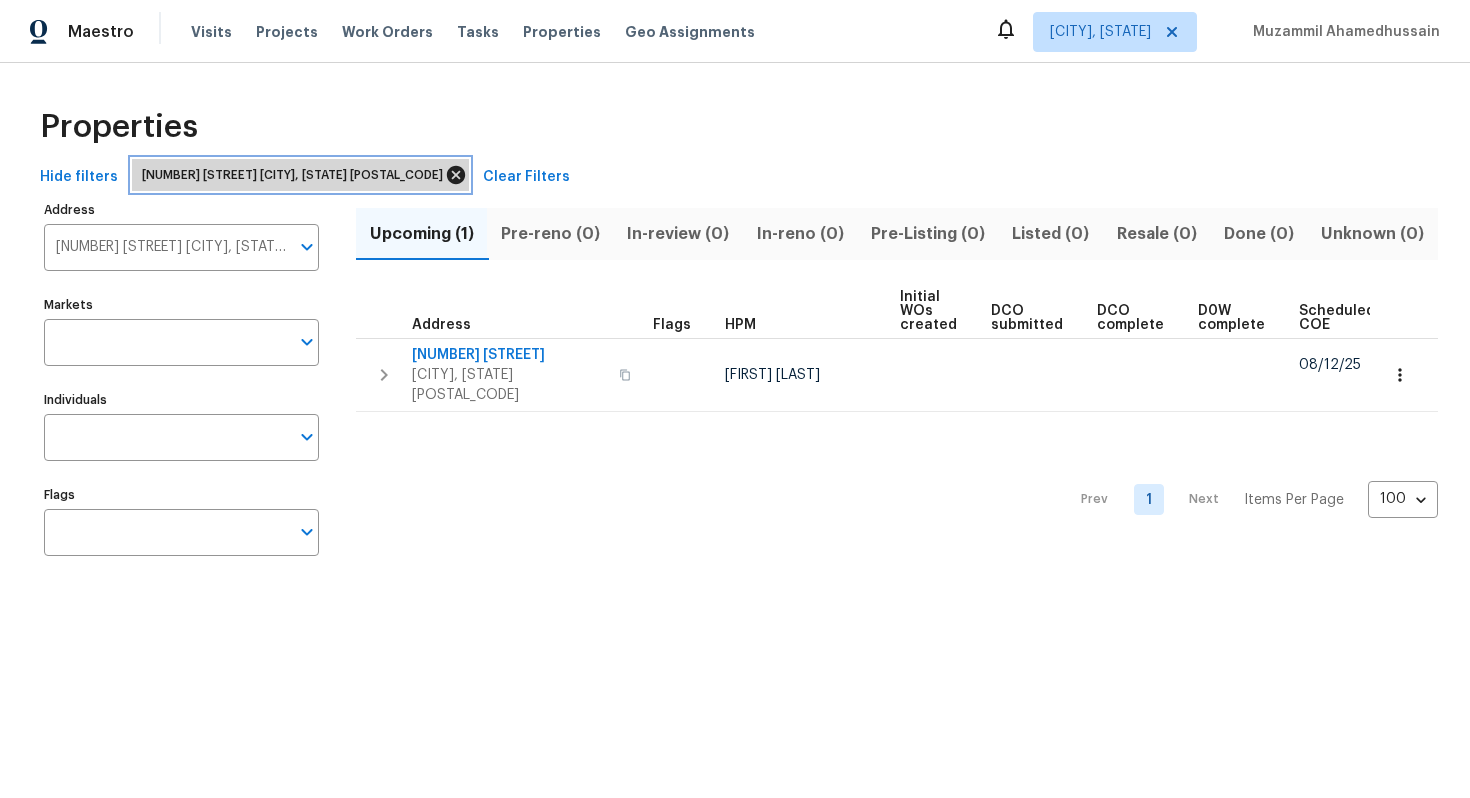click 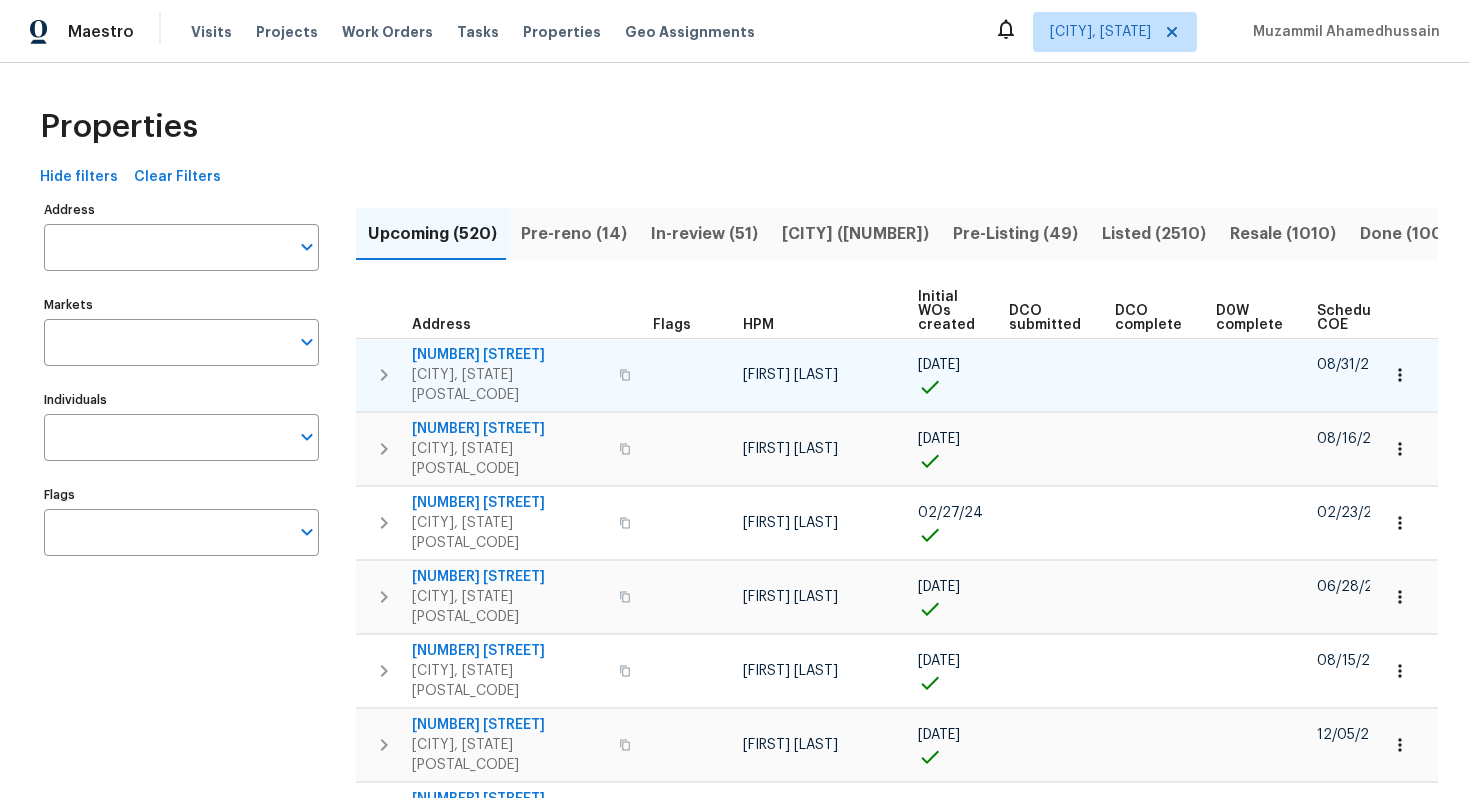scroll, scrollTop: 0, scrollLeft: 233, axis: horizontal 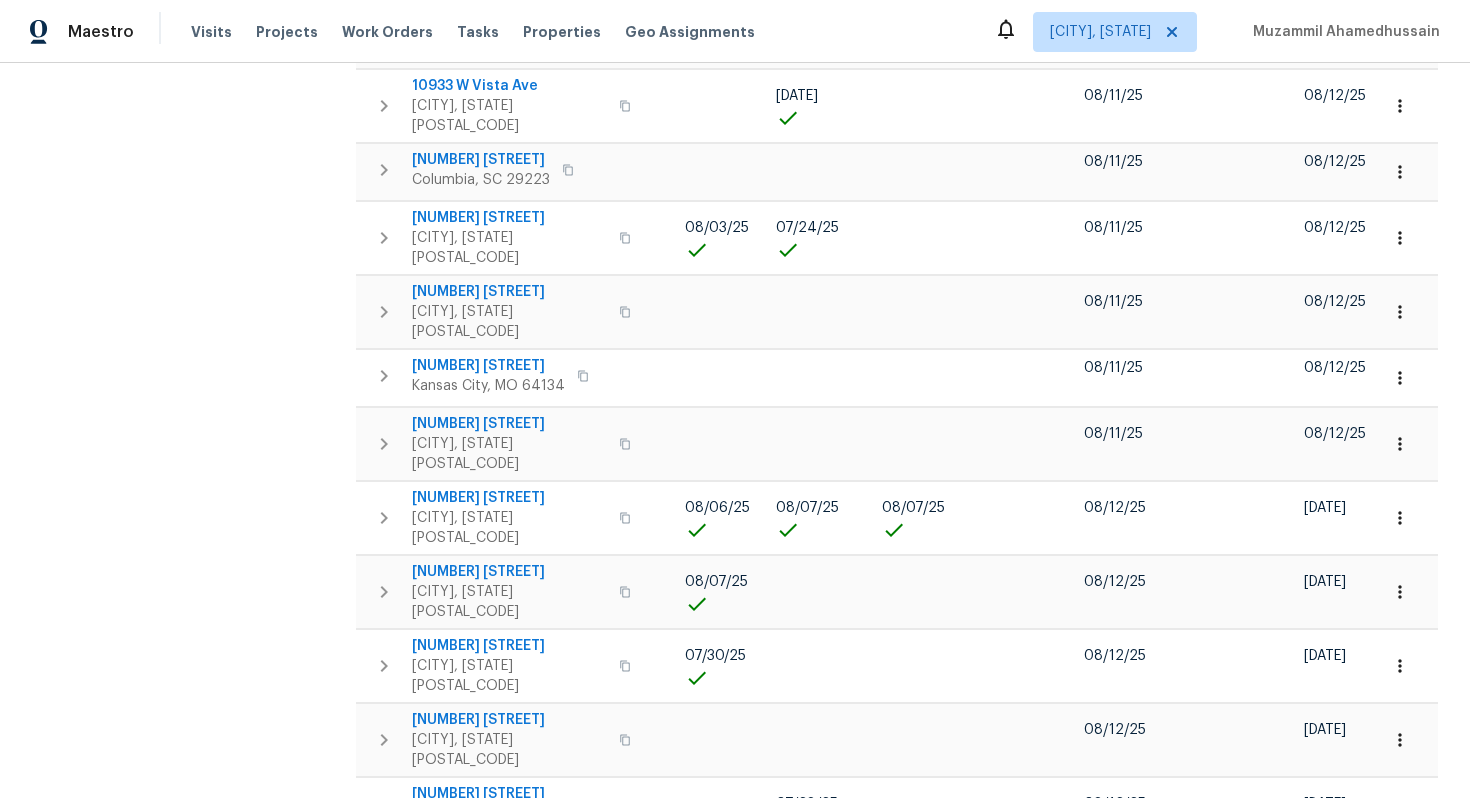 click 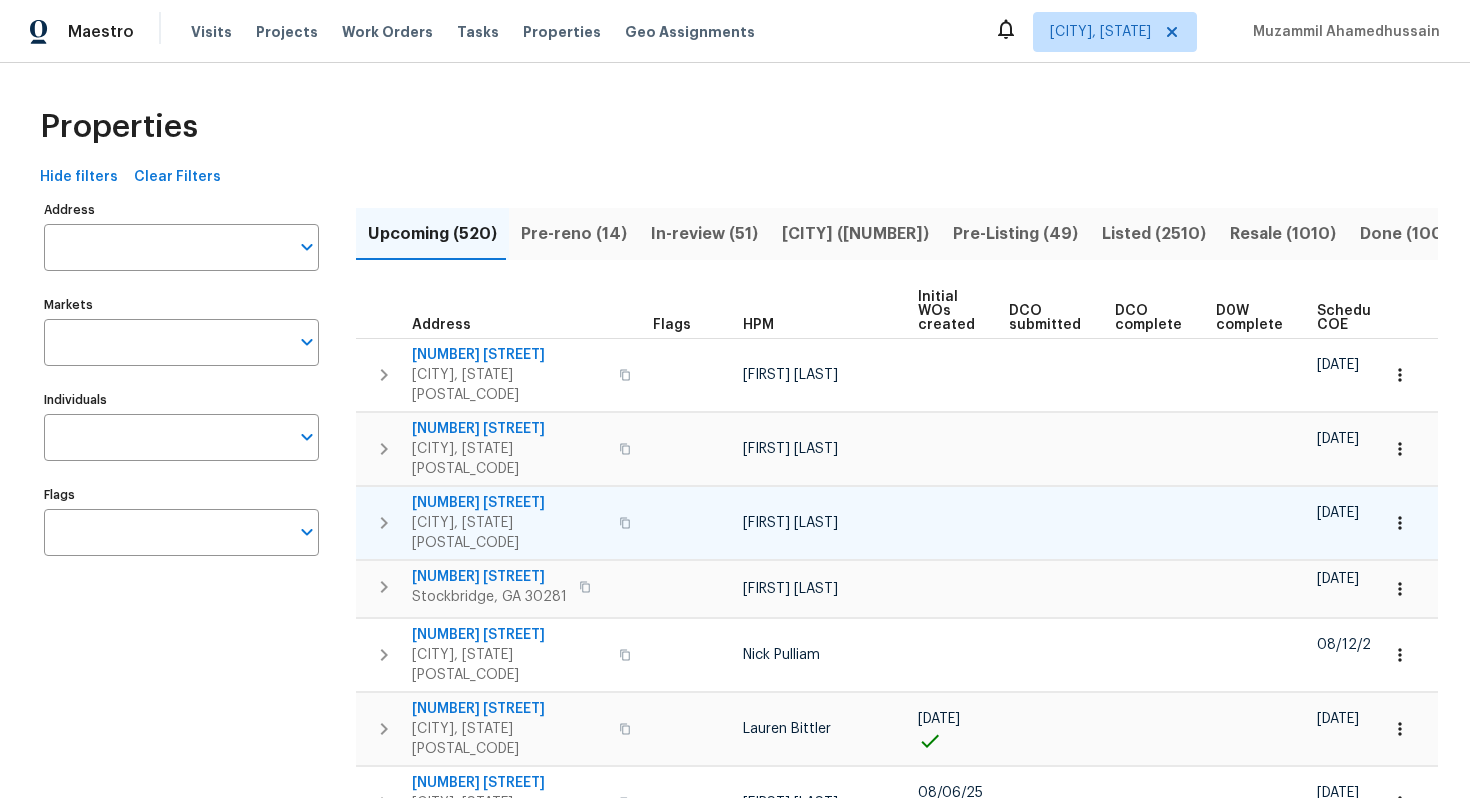 scroll, scrollTop: 0, scrollLeft: 233, axis: horizontal 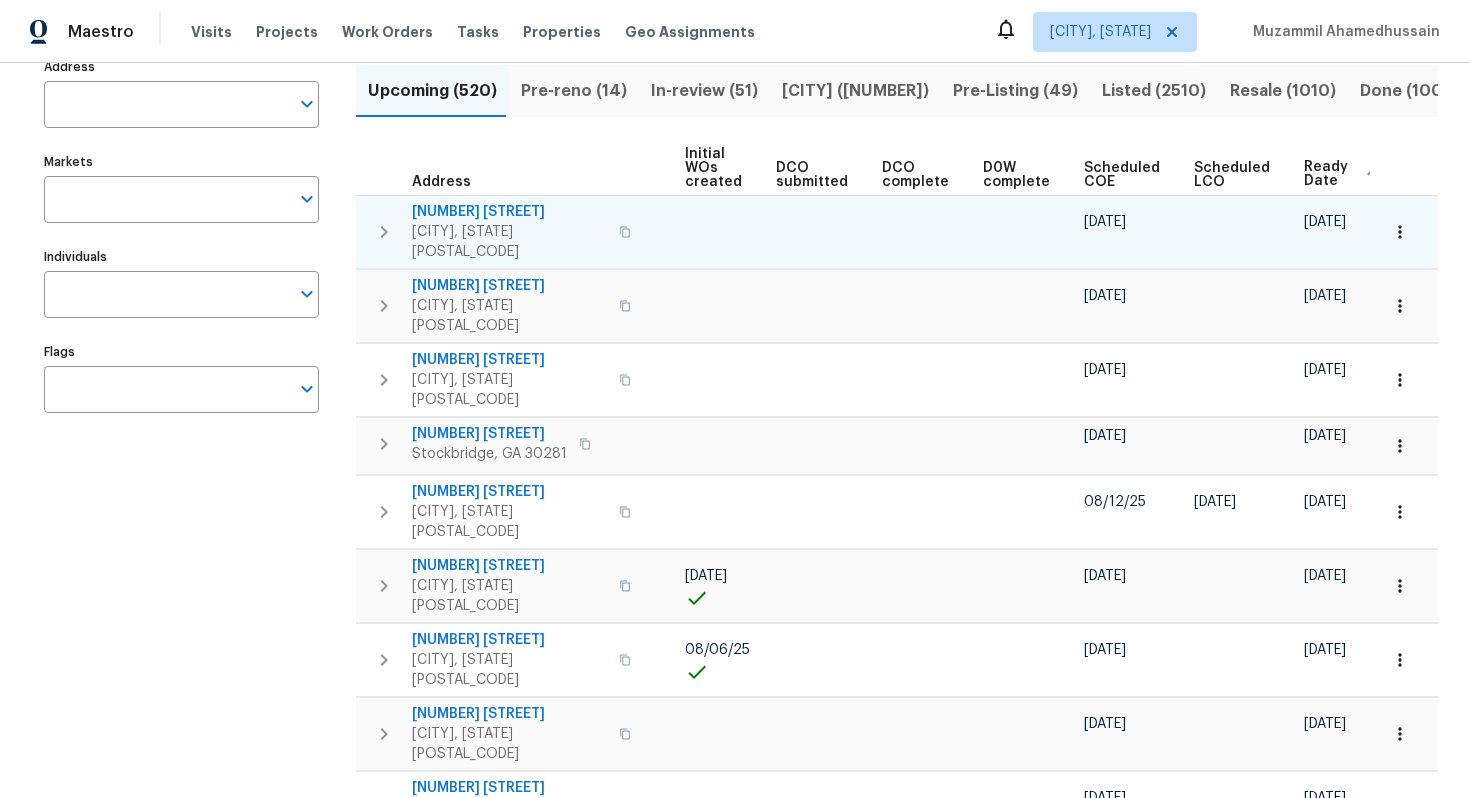 click 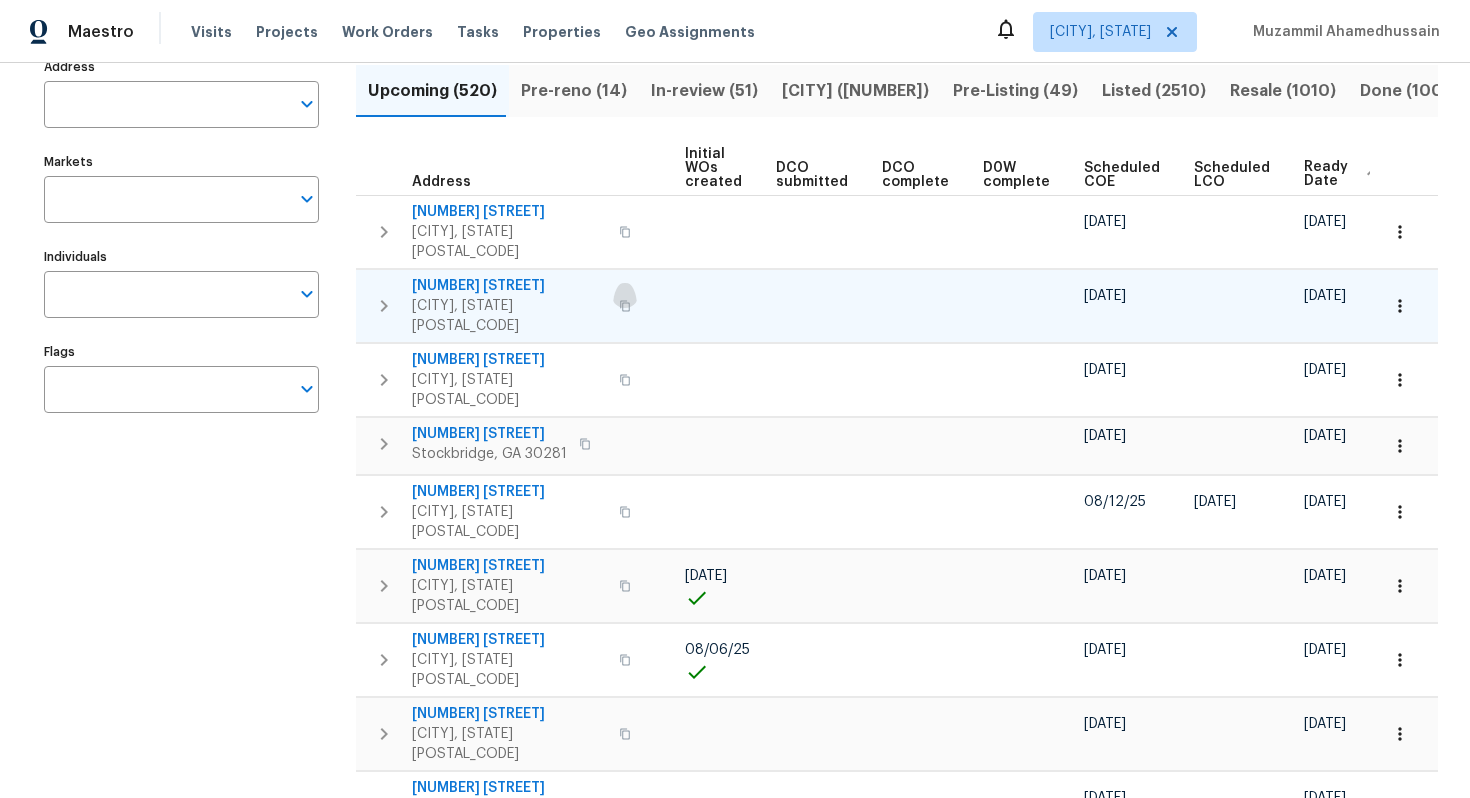 click 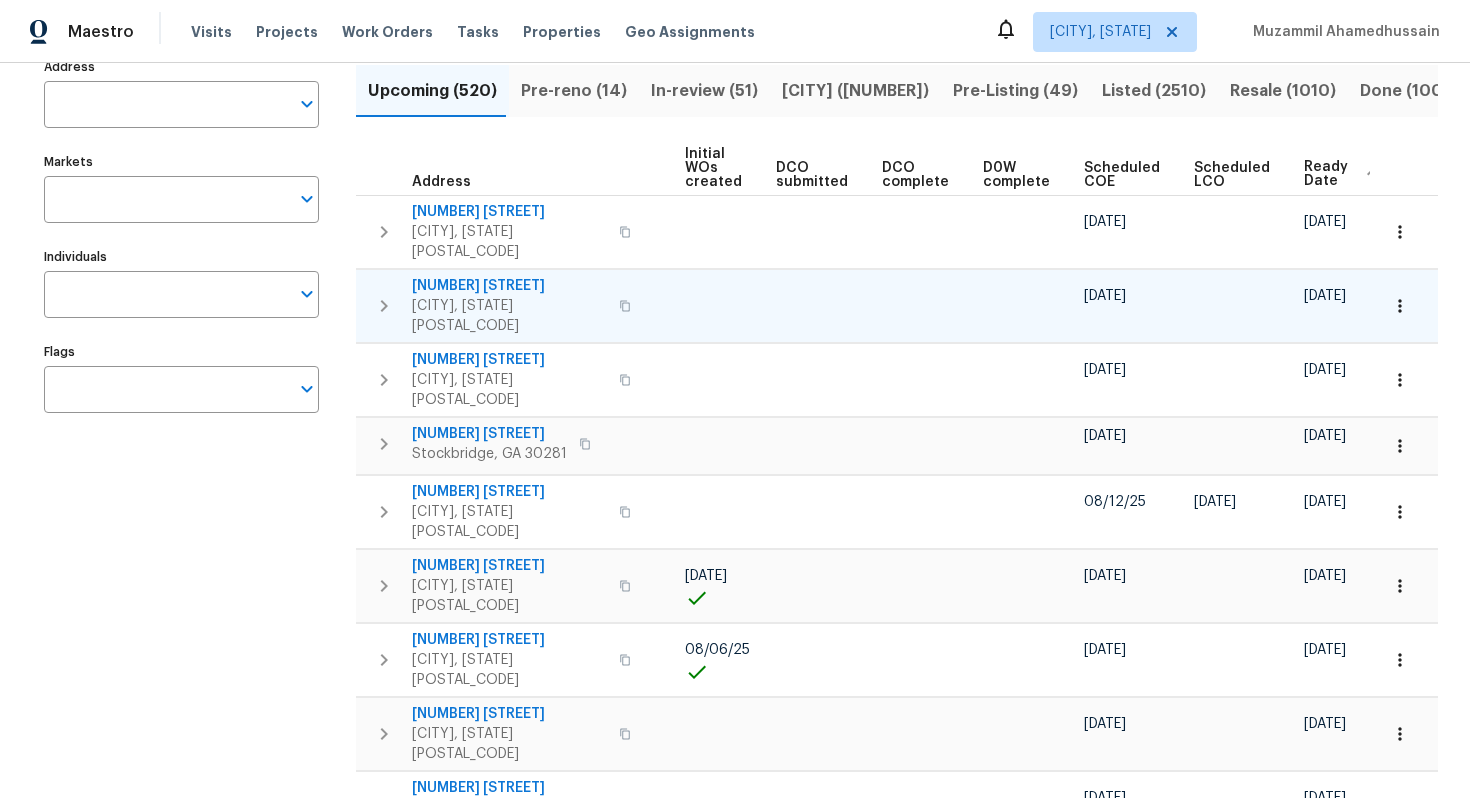 click at bounding box center [625, 306] 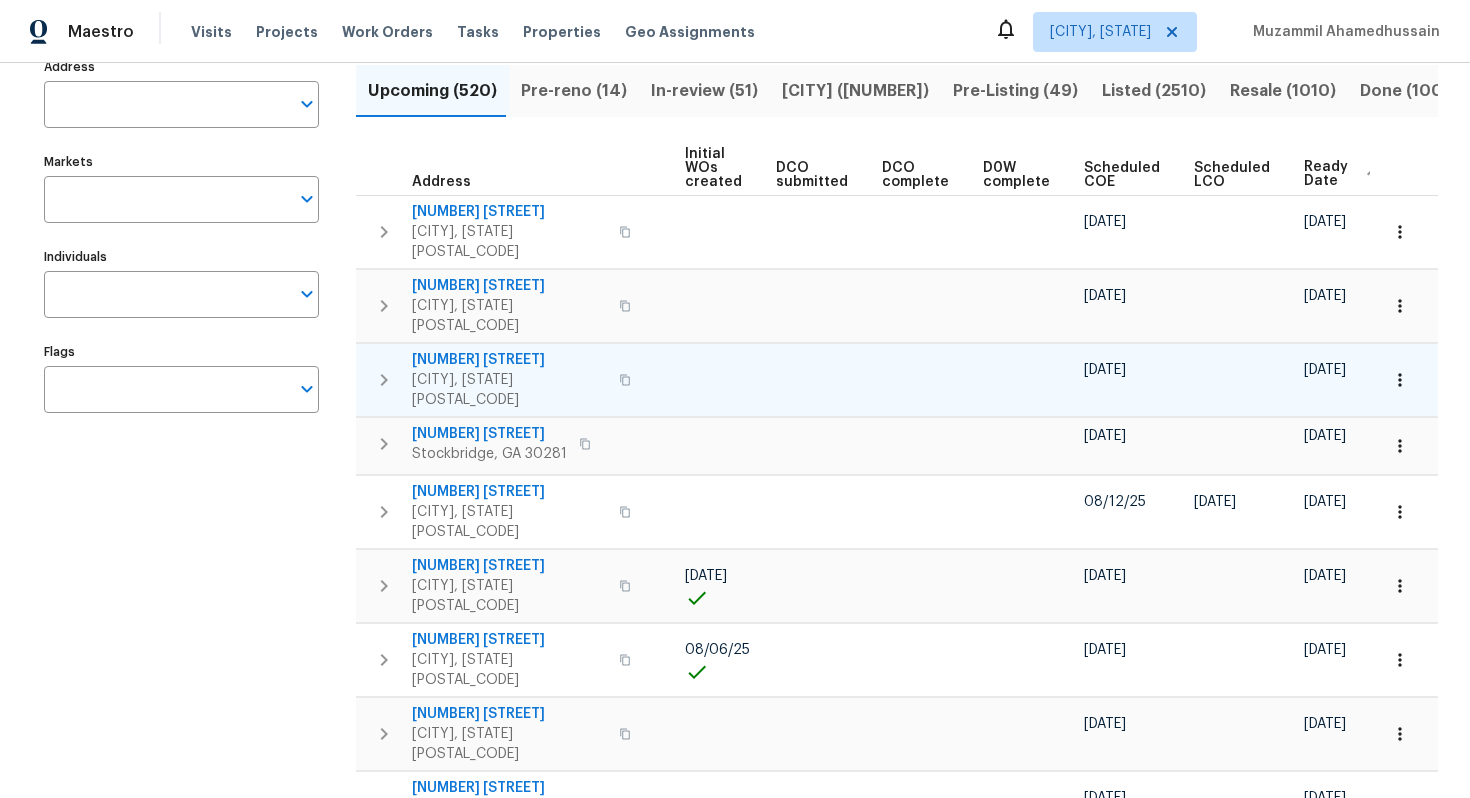 click on "2016 E River Rd Unit 101 Tucson, AZ 85718" at bounding box center (524, 380) 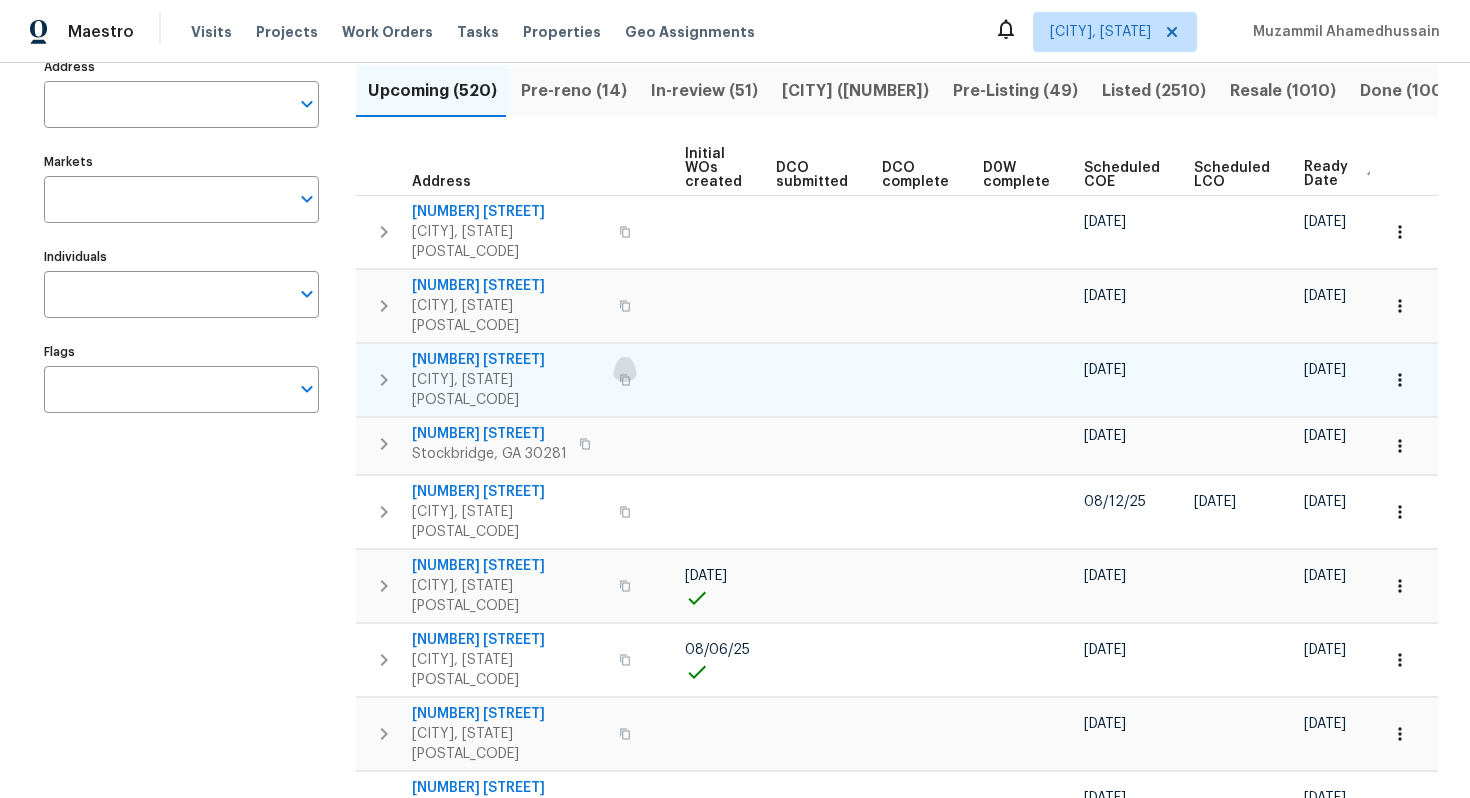 click 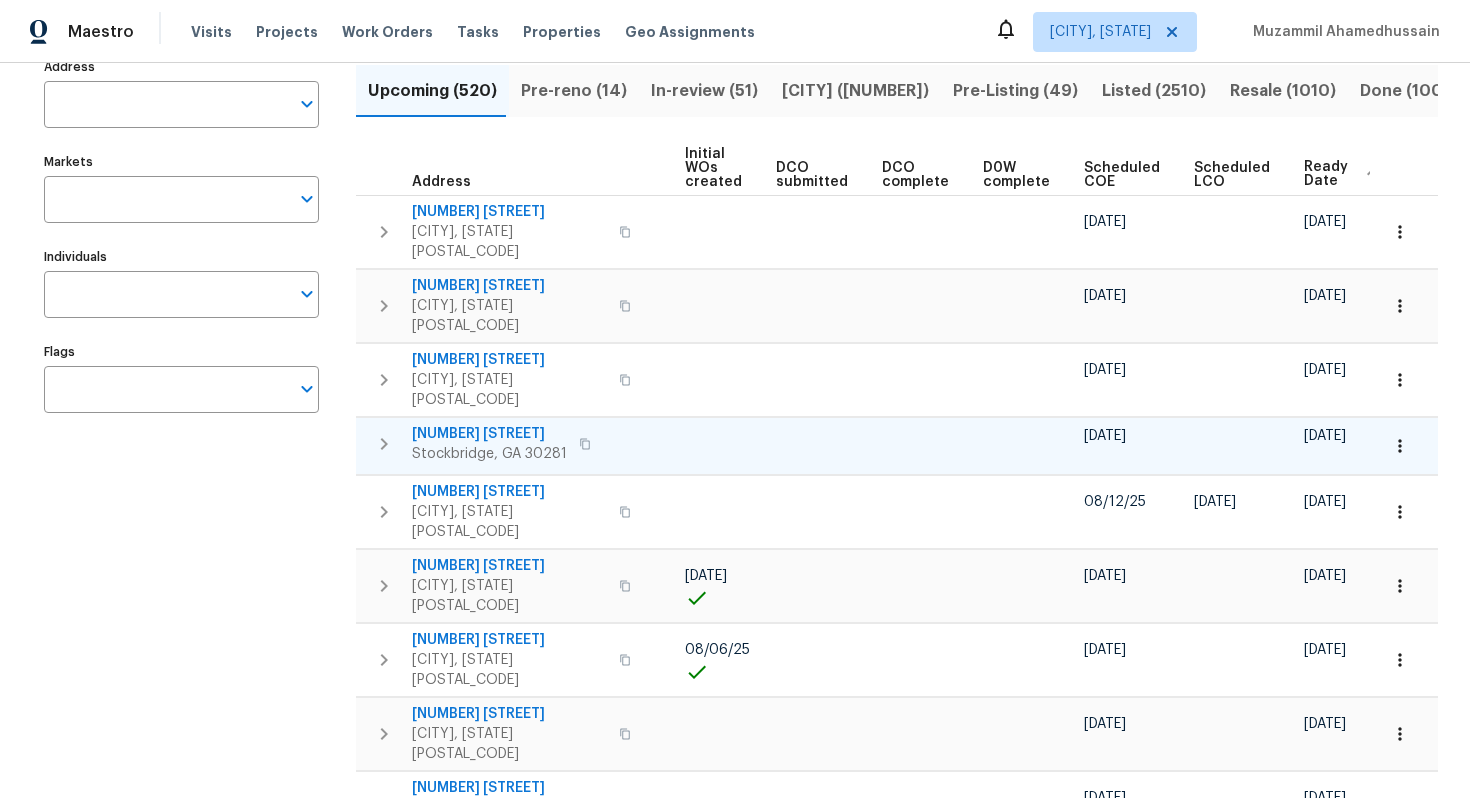 click at bounding box center (585, 444) 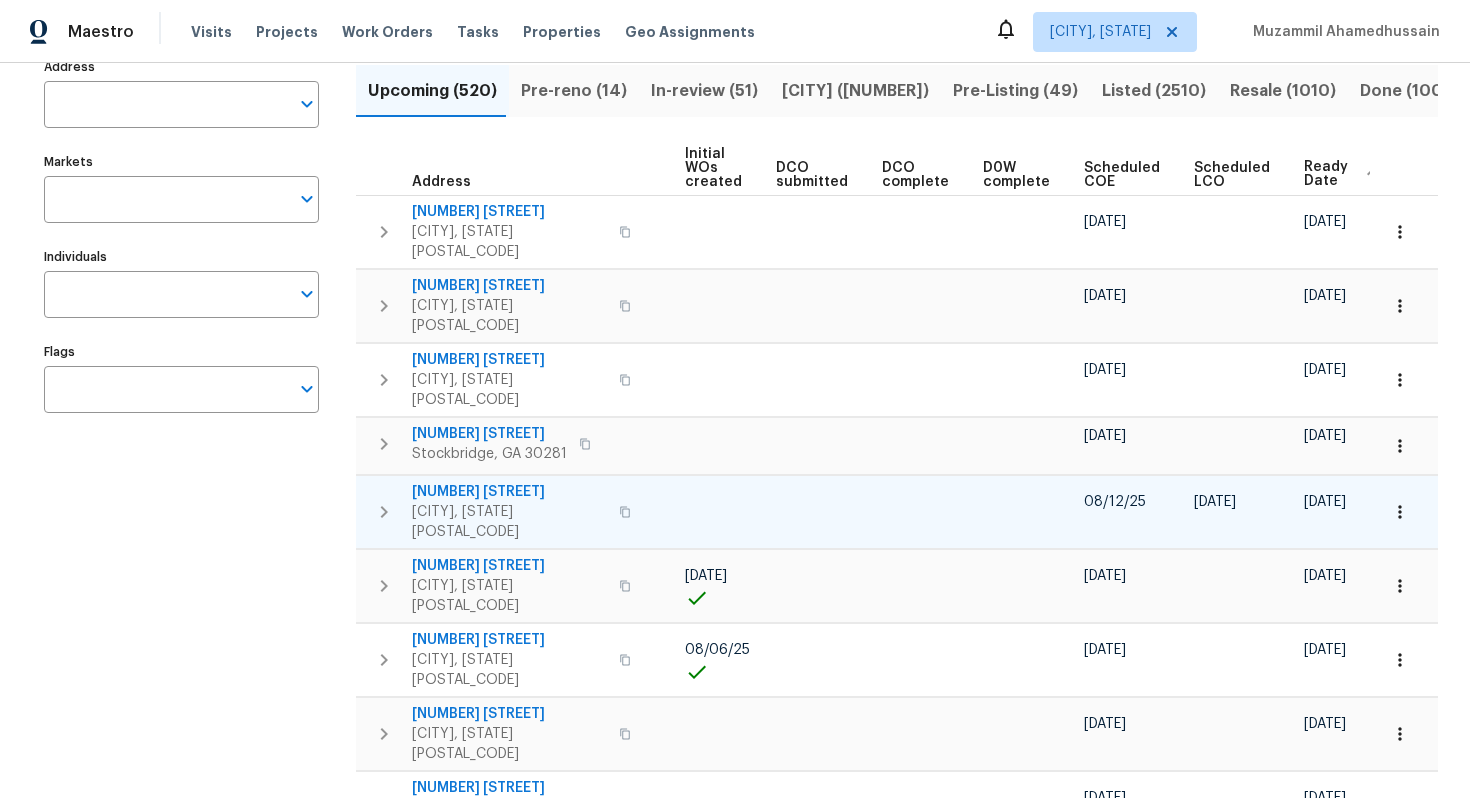 click 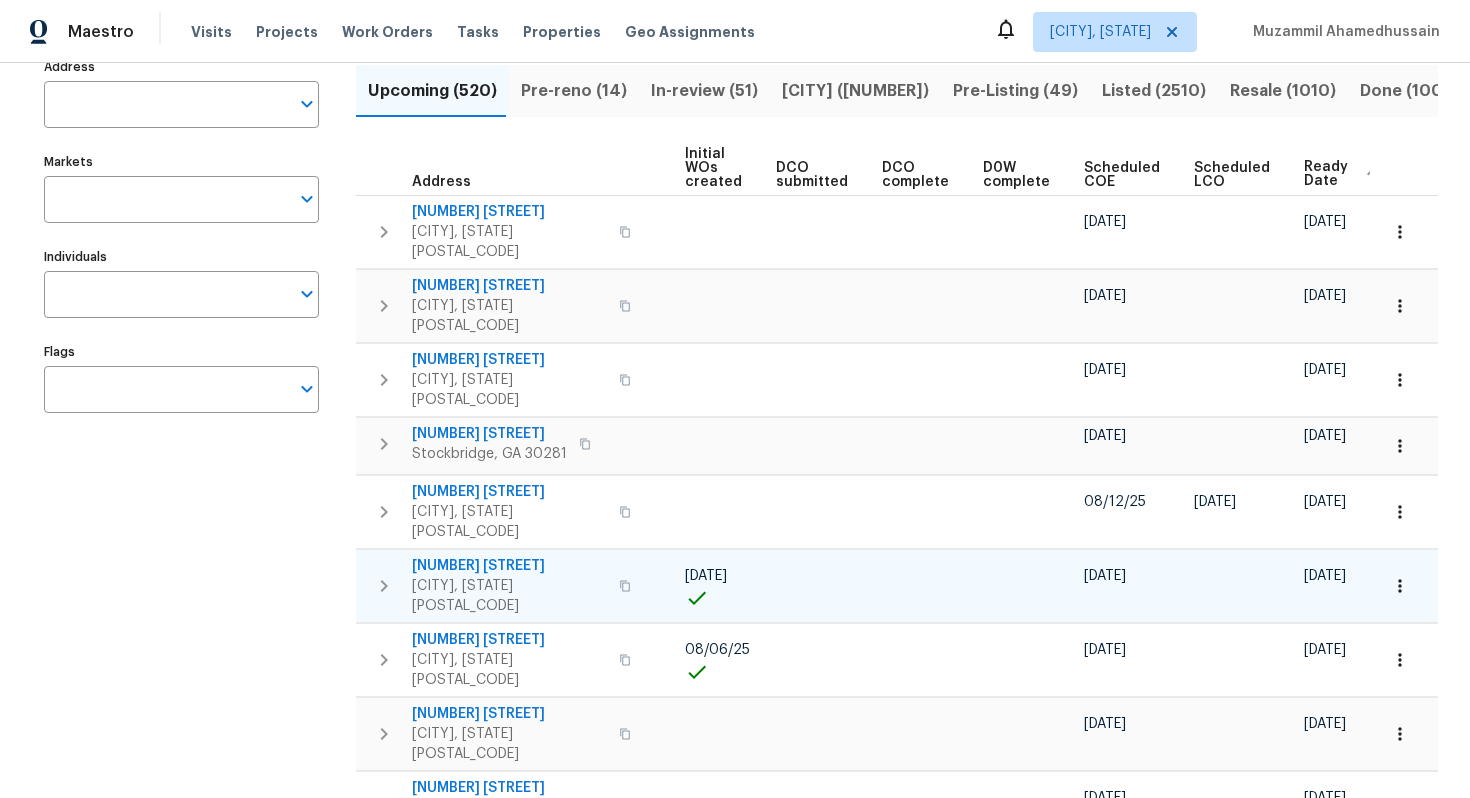 click 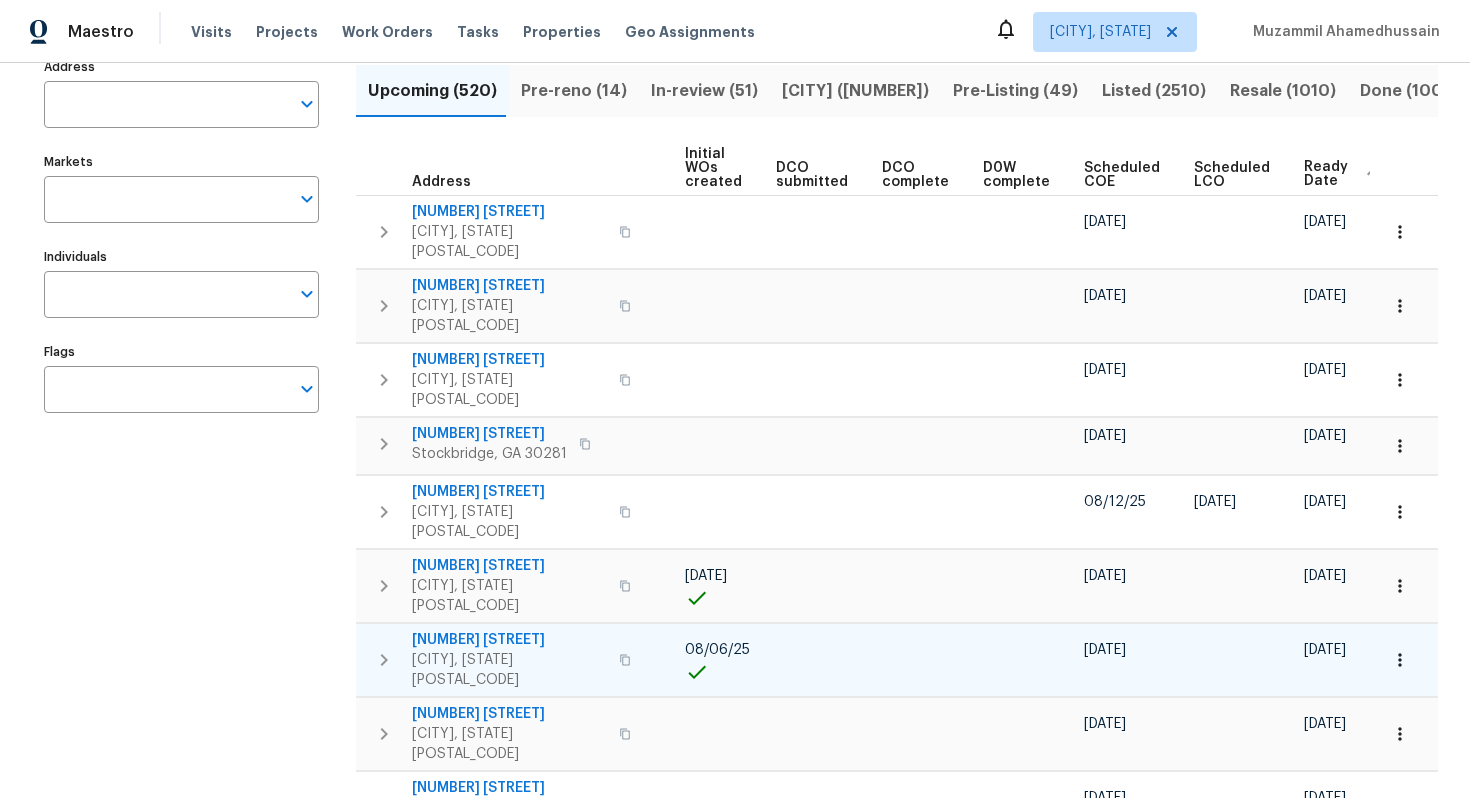 click 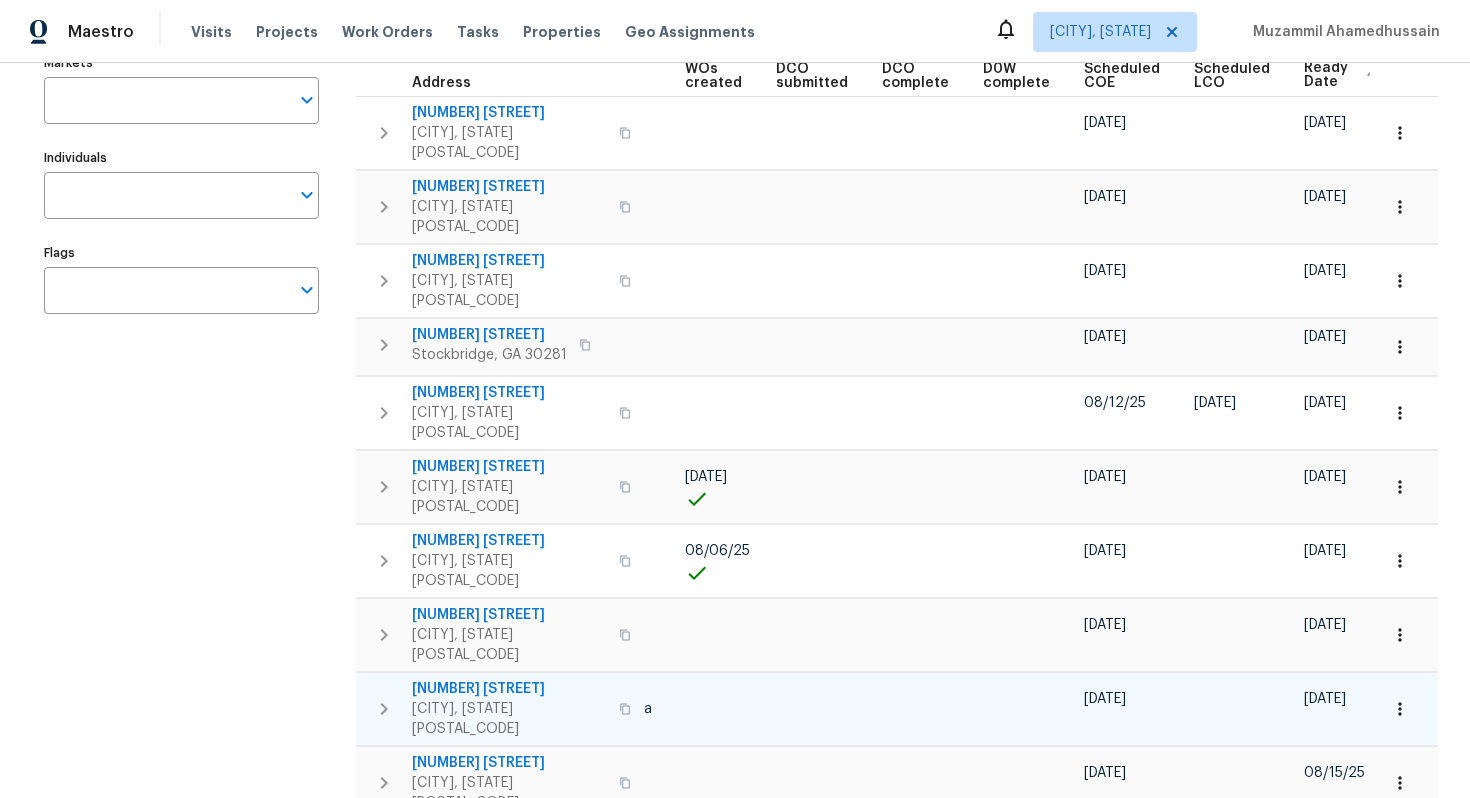 scroll, scrollTop: 245, scrollLeft: 0, axis: vertical 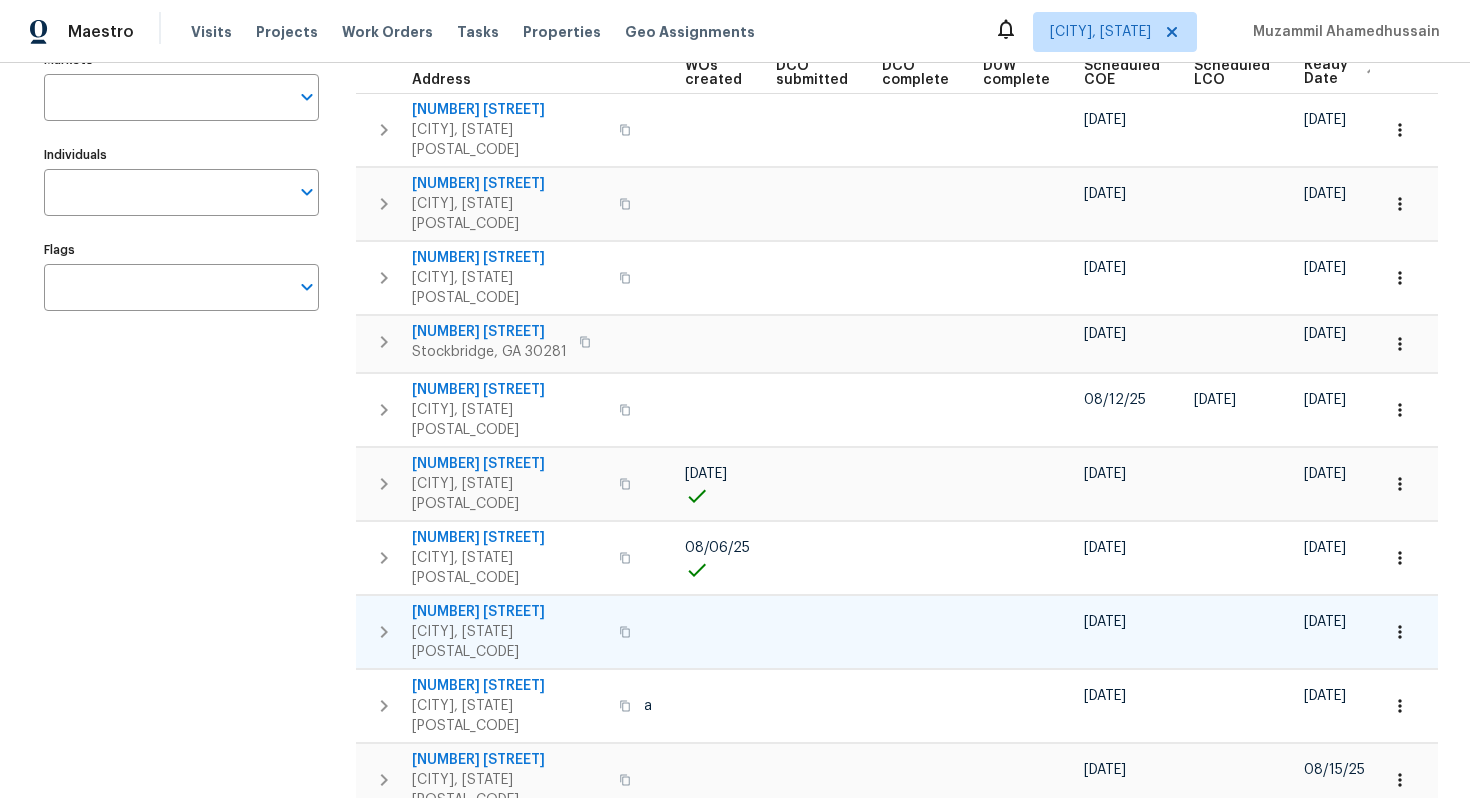 click 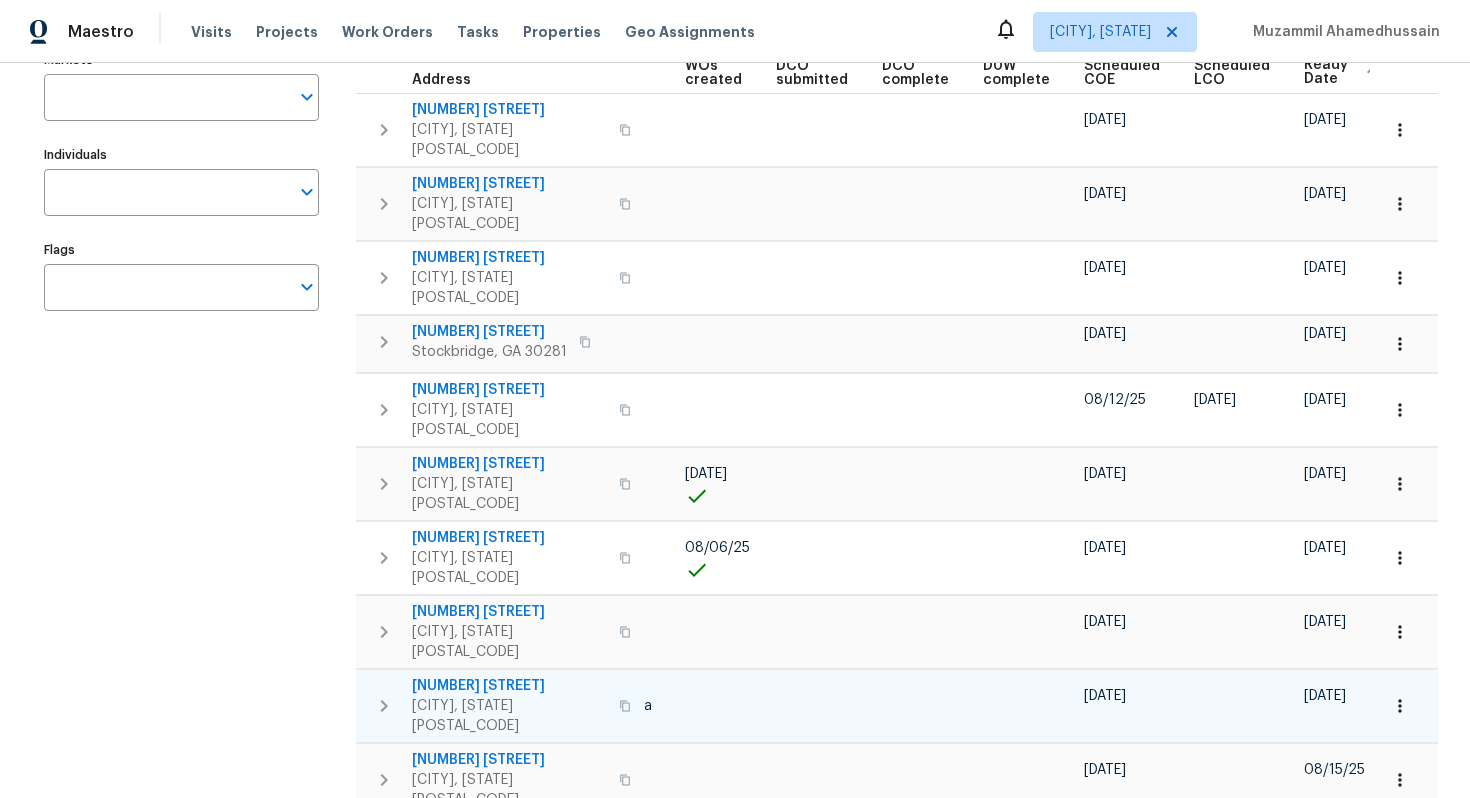 click at bounding box center (625, 706) 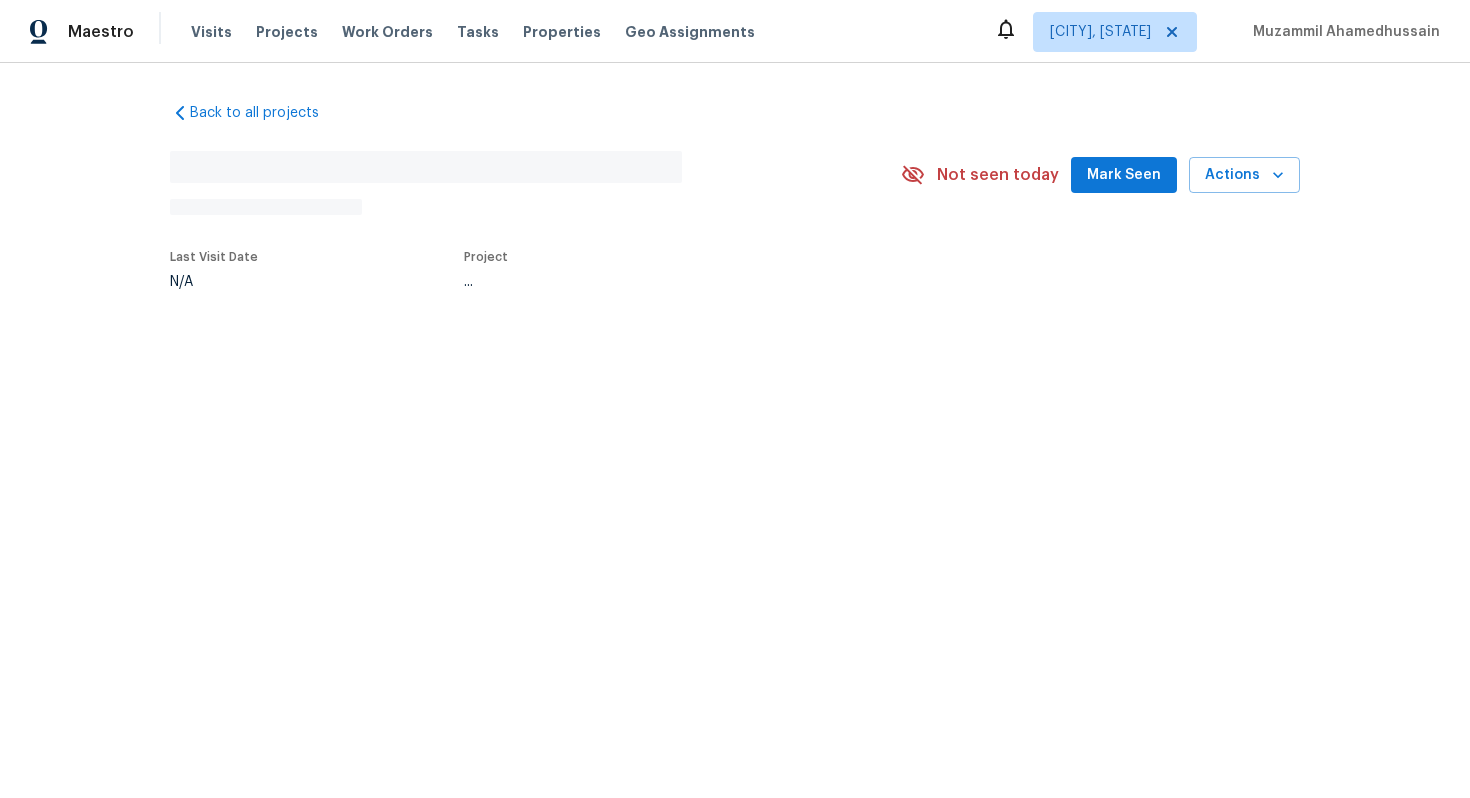 scroll, scrollTop: 0, scrollLeft: 0, axis: both 